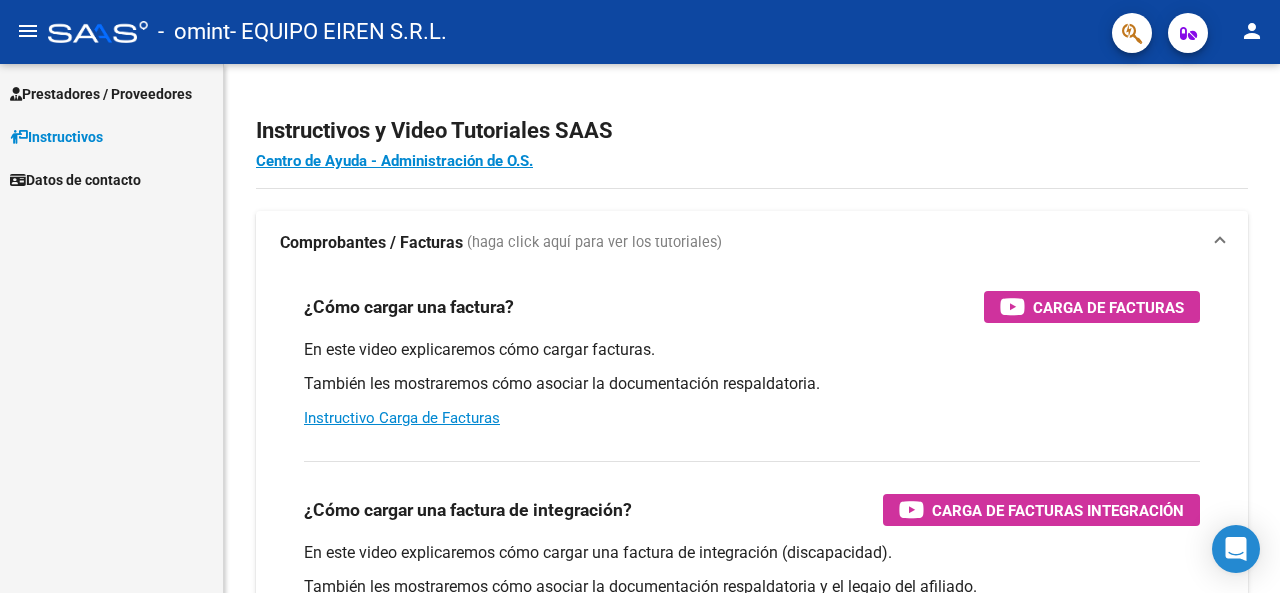 scroll, scrollTop: 0, scrollLeft: 0, axis: both 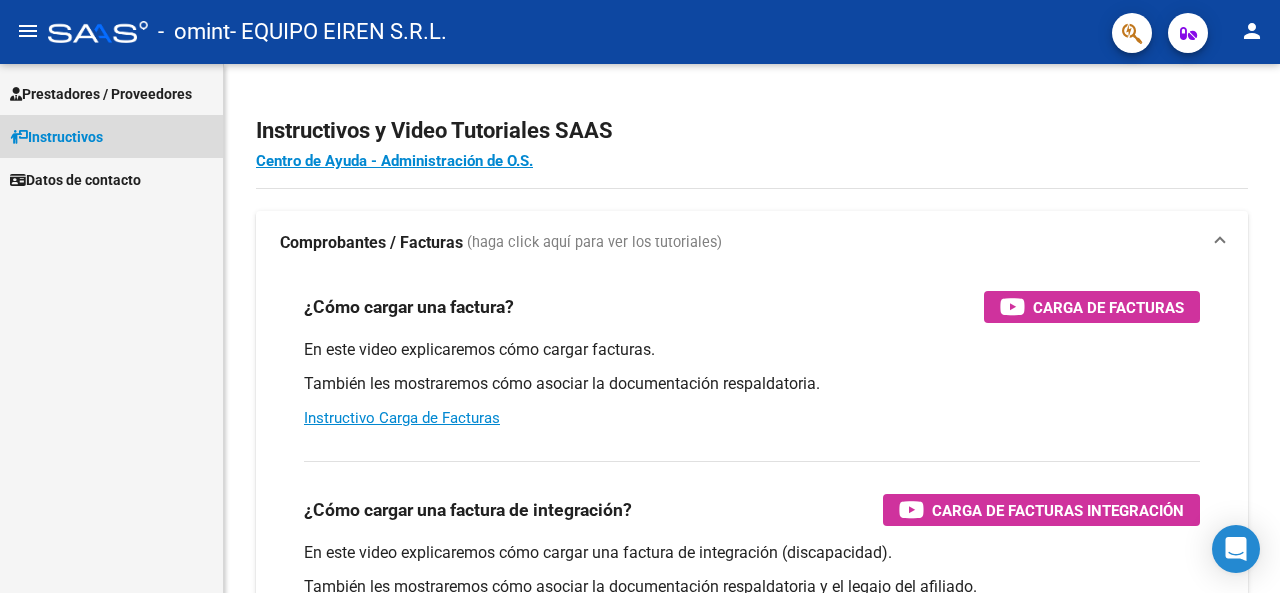 click on "Instructivos" at bounding box center [56, 137] 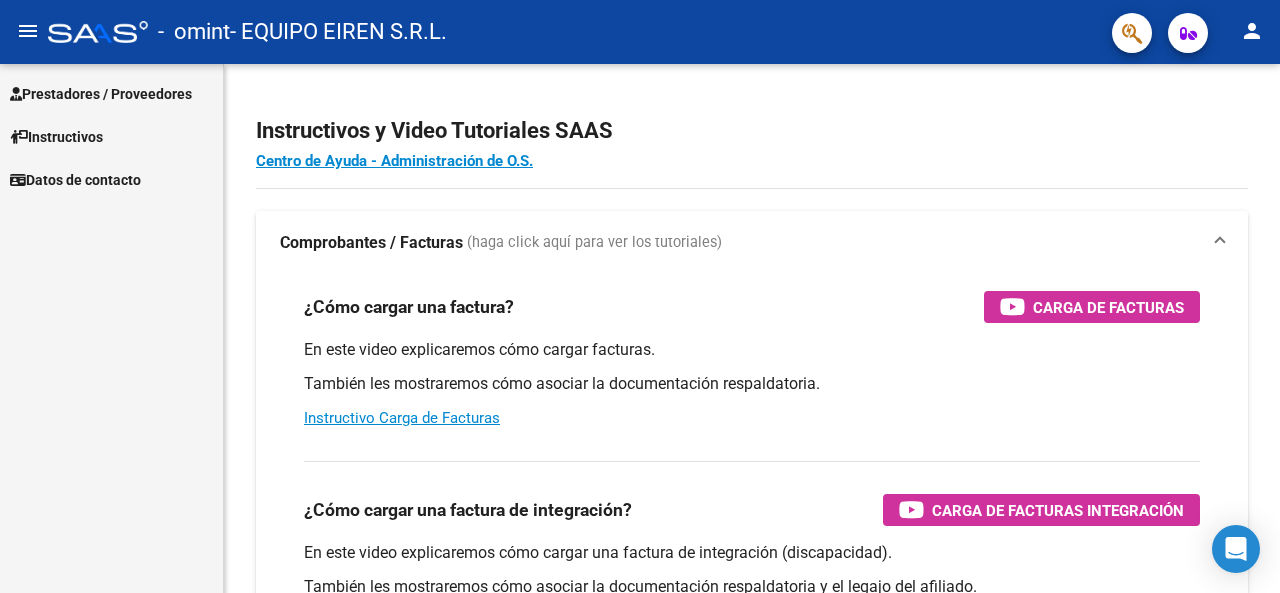 click on "Prestadores / Proveedores" at bounding box center [101, 94] 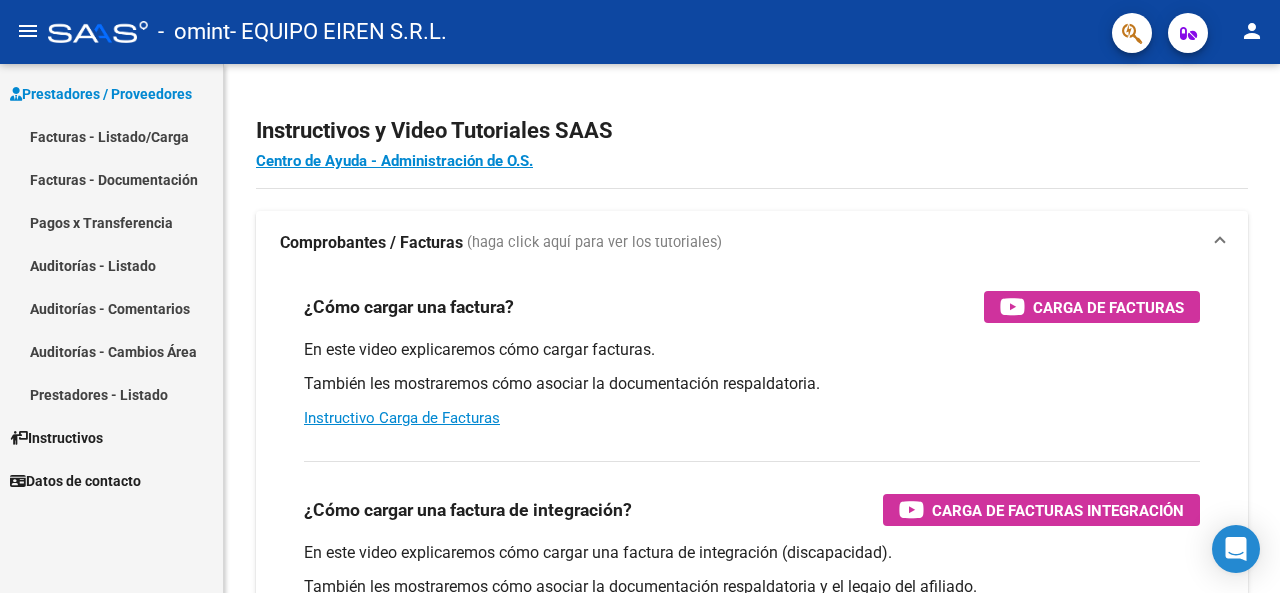 click on "Facturas - Listado/Carga" at bounding box center (111, 136) 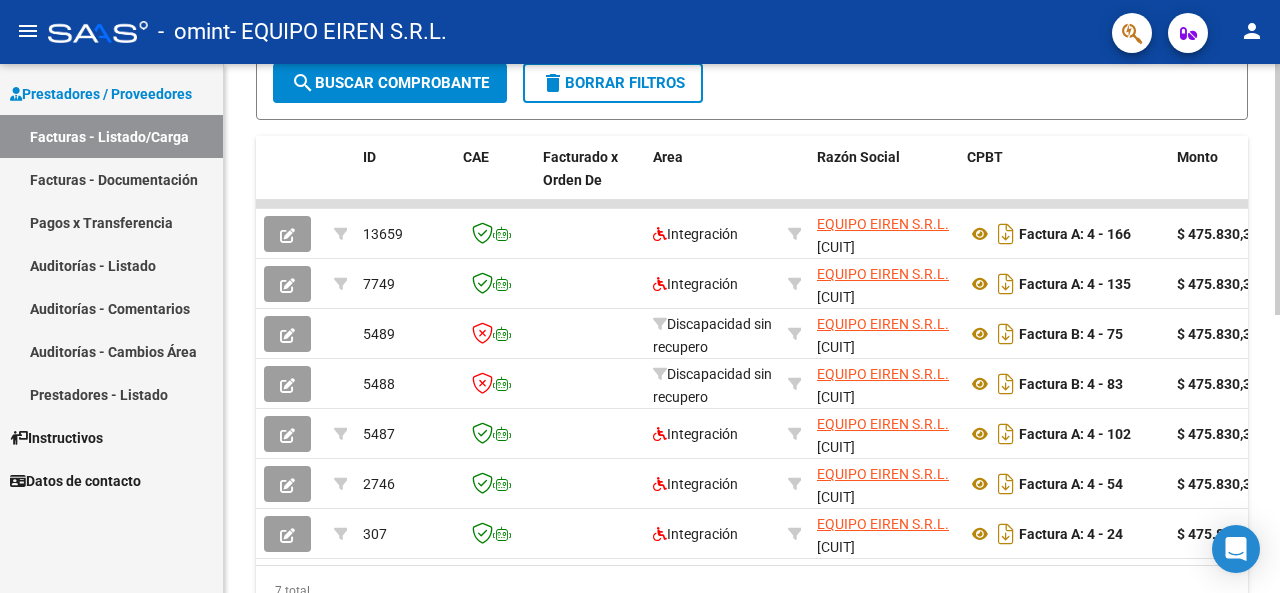 scroll, scrollTop: 512, scrollLeft: 0, axis: vertical 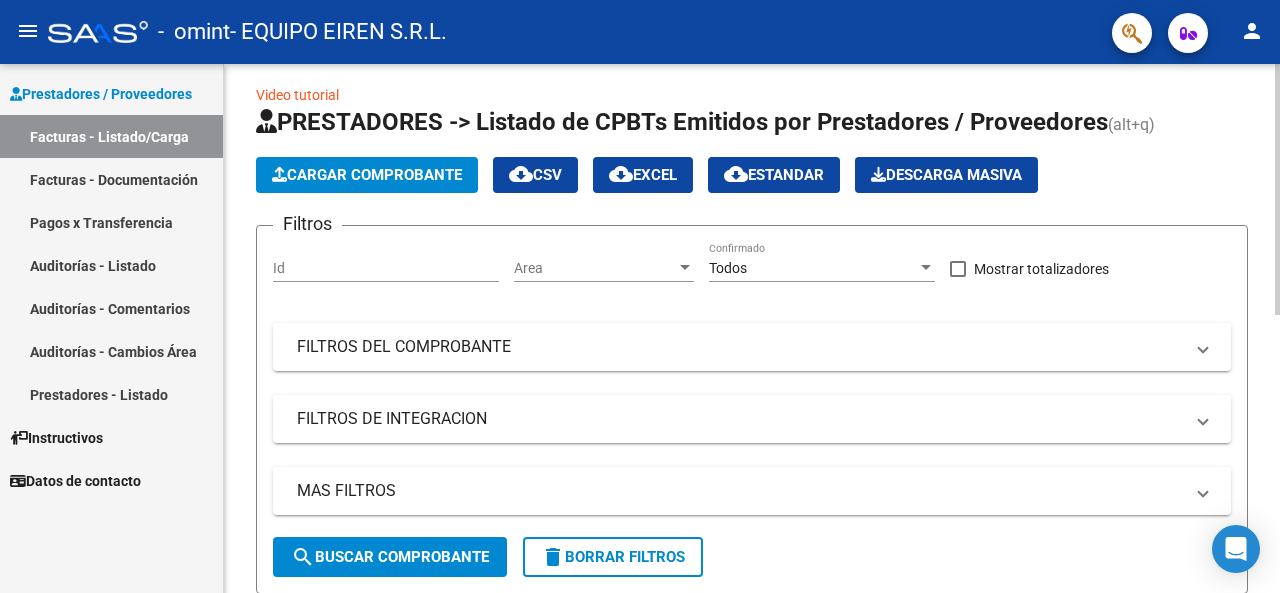 click on "Cargar Comprobante" 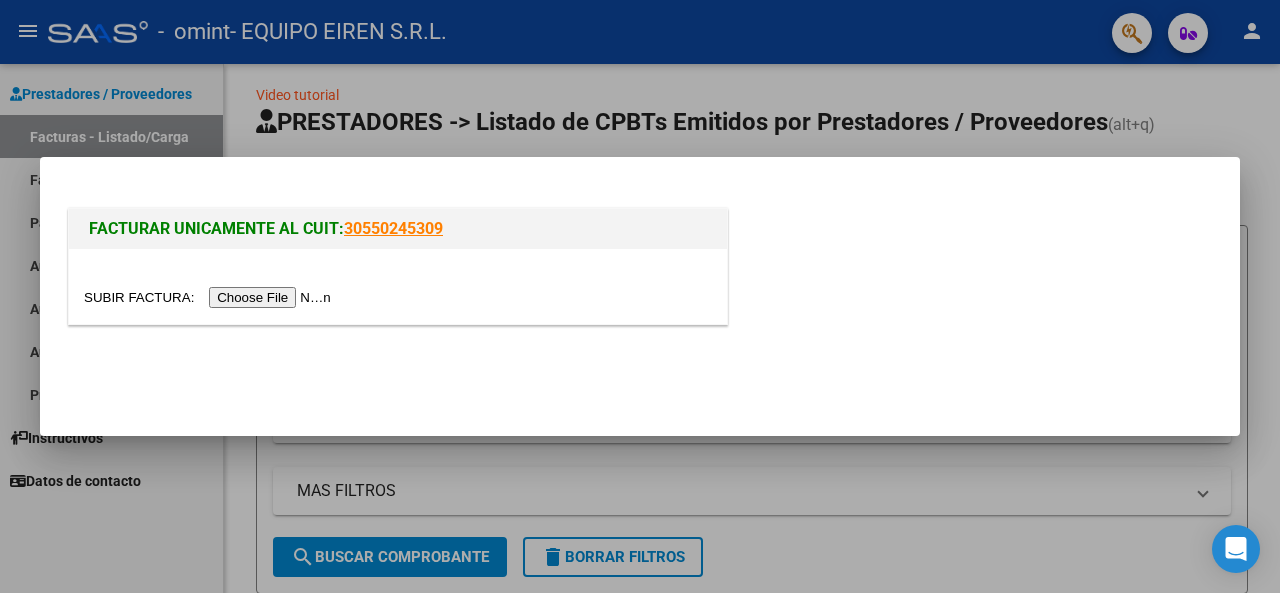 click at bounding box center [210, 297] 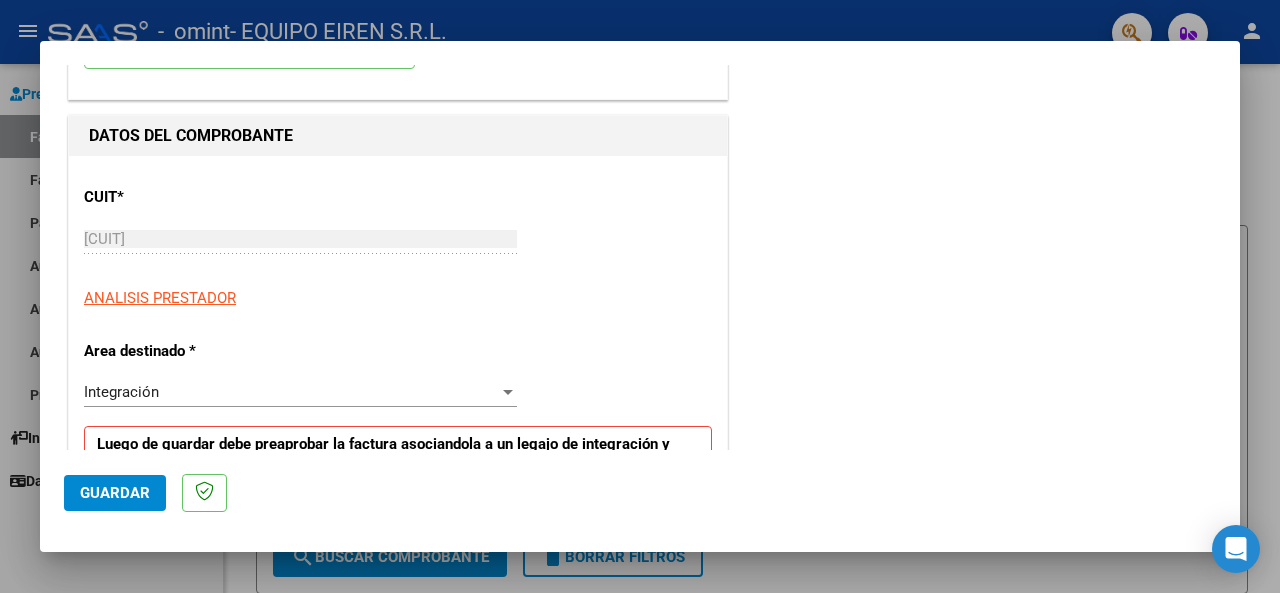 scroll, scrollTop: 200, scrollLeft: 0, axis: vertical 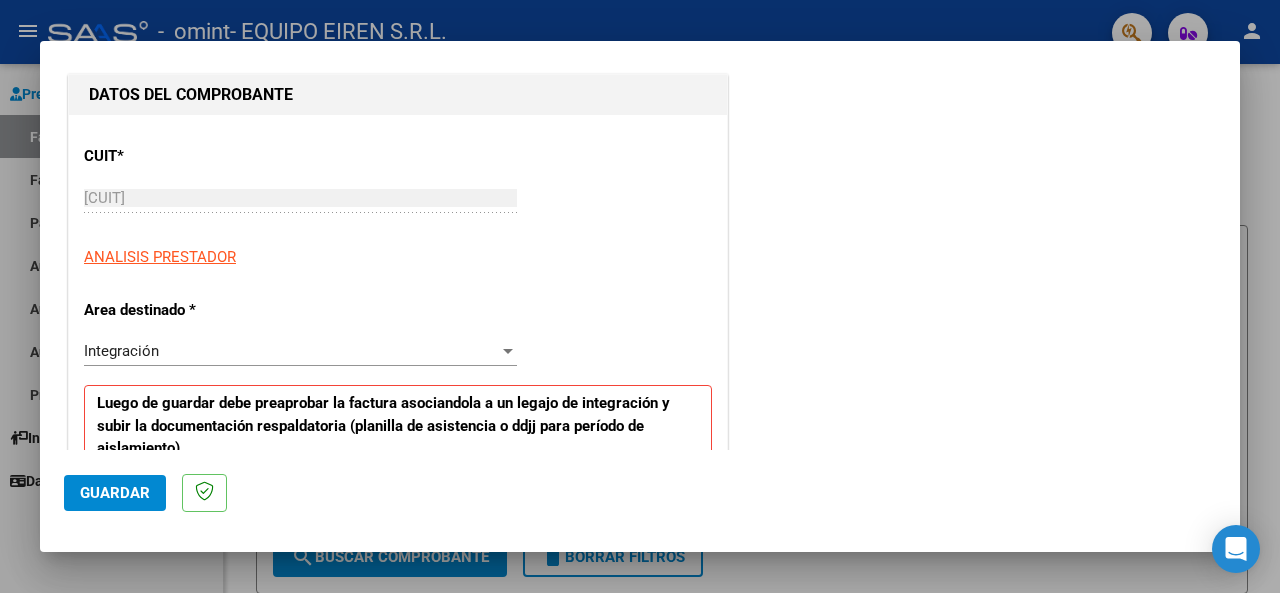 click on "Integración Seleccionar Area" at bounding box center (300, 351) 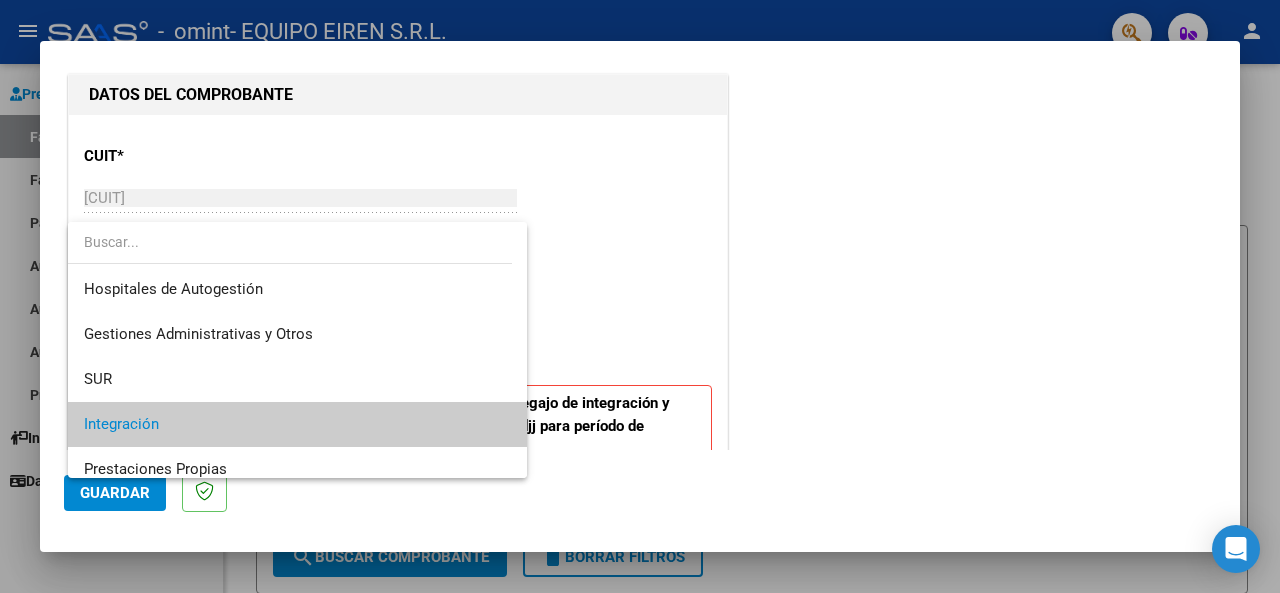 scroll, scrollTop: 74, scrollLeft: 0, axis: vertical 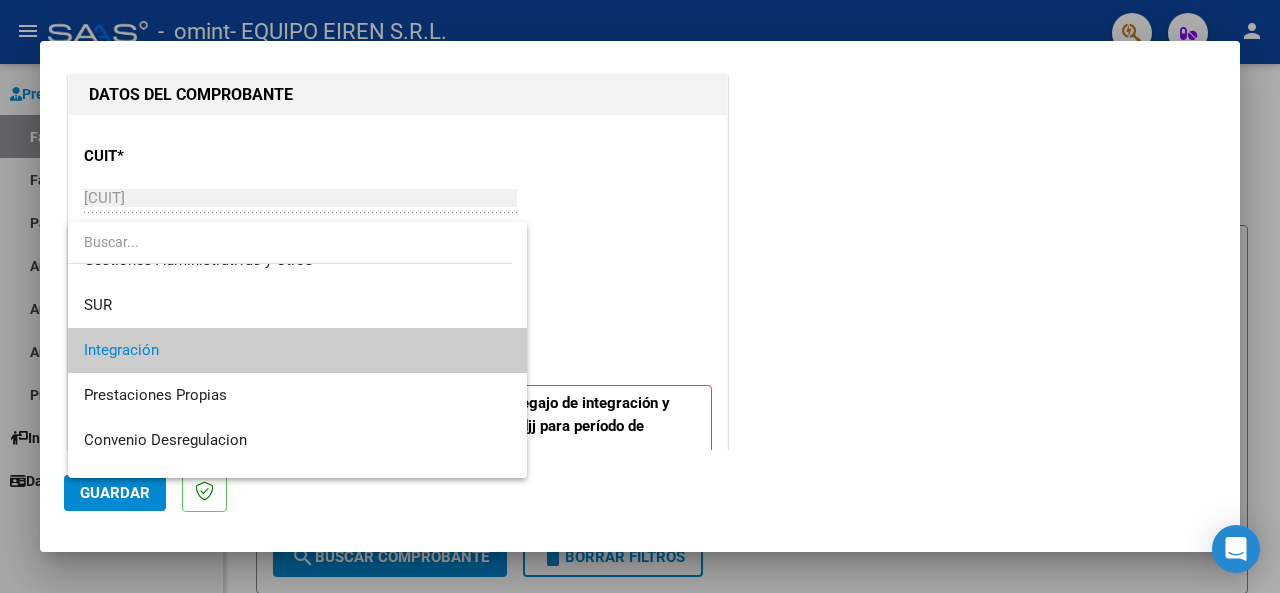 click on "Integración" at bounding box center (298, 350) 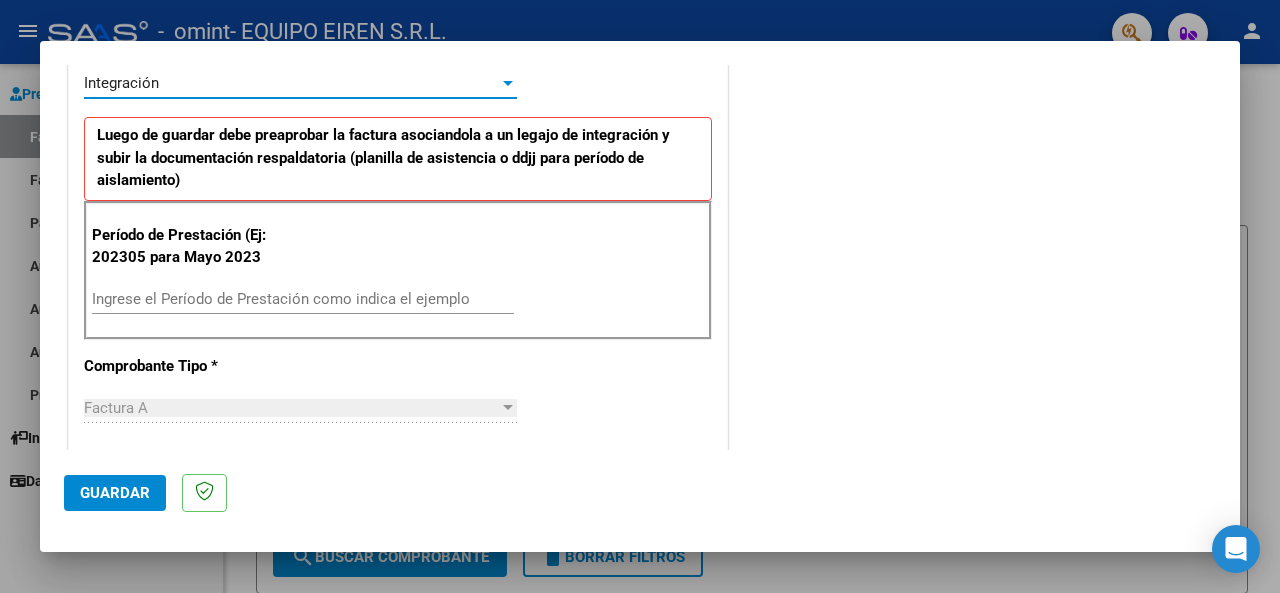 scroll, scrollTop: 500, scrollLeft: 0, axis: vertical 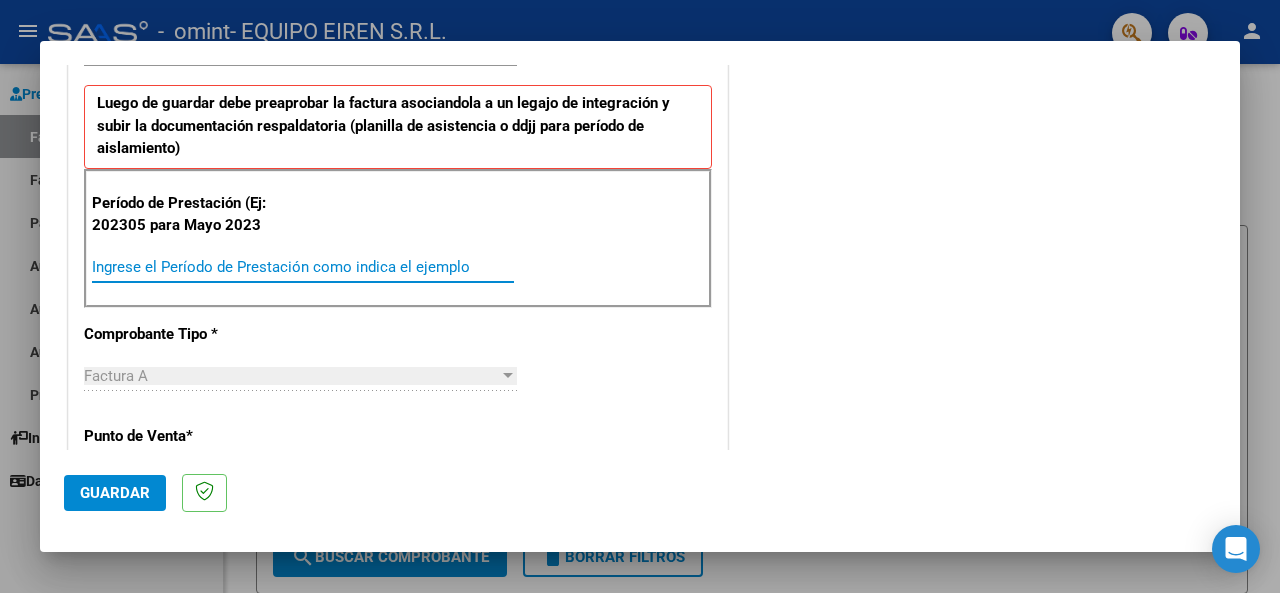 click on "Ingrese el Período de Prestación como indica el ejemplo" at bounding box center [303, 267] 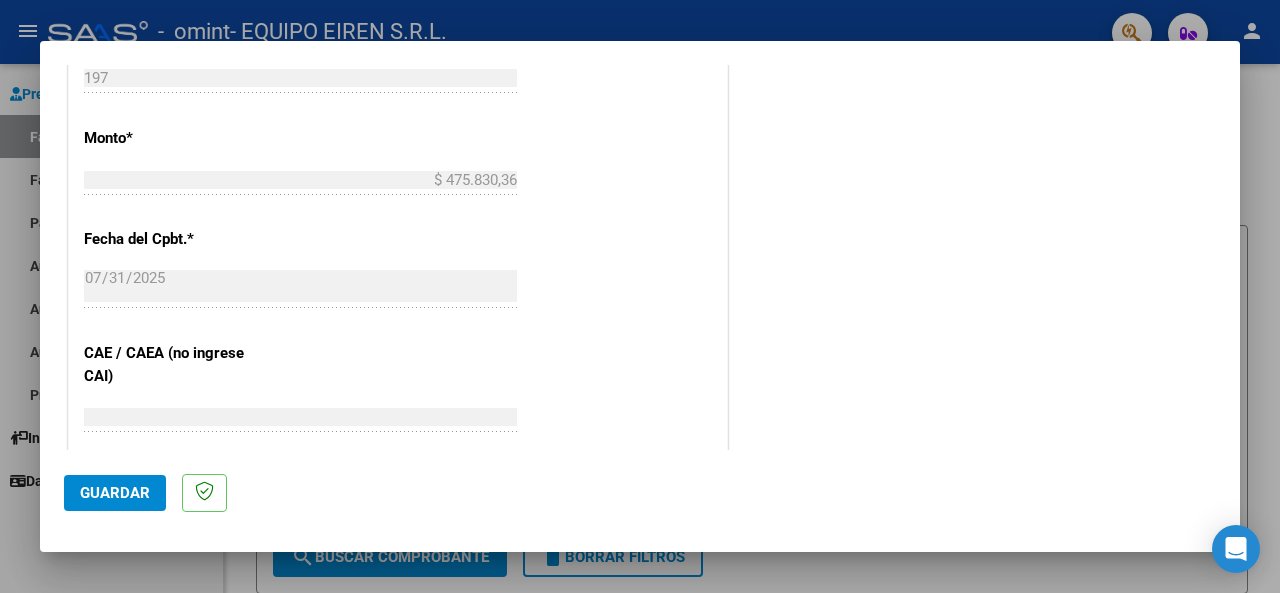 scroll, scrollTop: 1300, scrollLeft: 0, axis: vertical 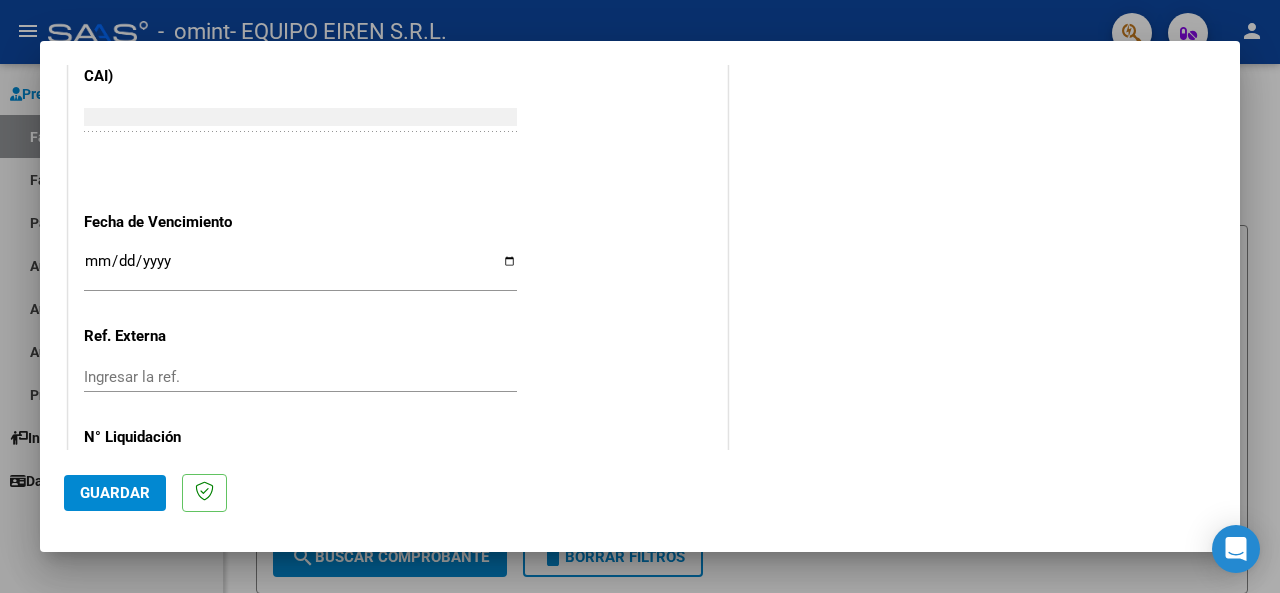 type on "202507" 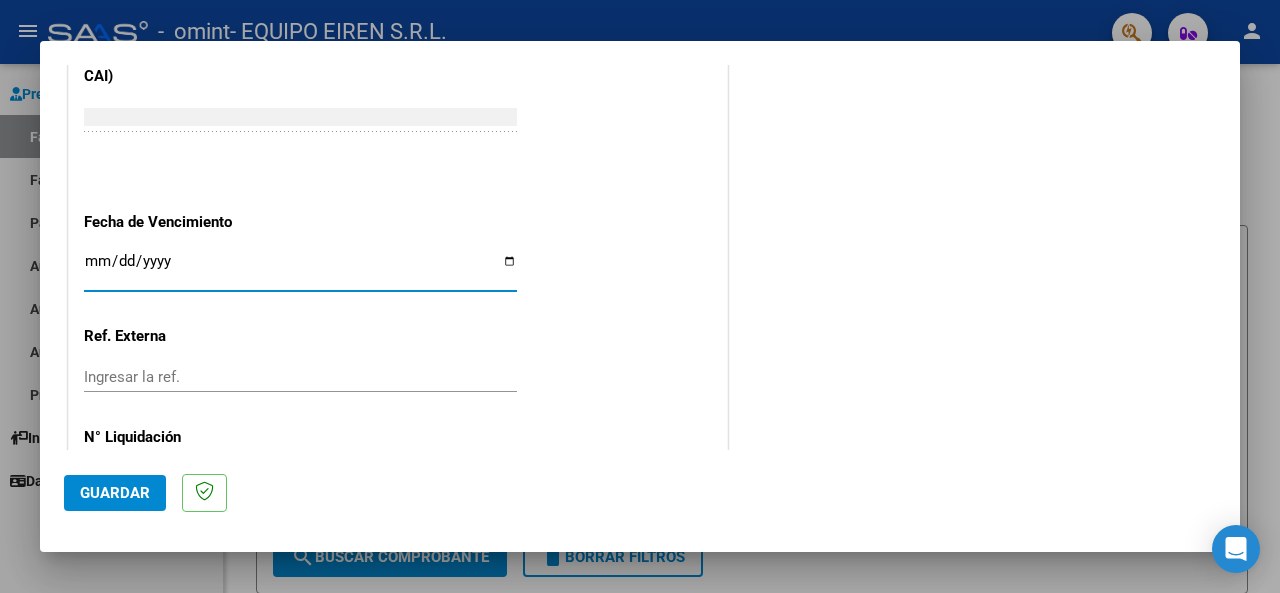 click on "CUIT  *   30-71213953-2 Ingresar CUIT  ANALISIS PRESTADOR  Area destinado * Integración Seleccionar Area Luego de guardar debe preaprobar la factura asociandola a un legajo de integración y subir la documentación respaldatoria (planilla de asistencia o ddjj para período de aislamiento)  Período de Prestación (Ej: 202305 para Mayo 2023    202507 Ingrese el Período de Prestación como indica el ejemplo   Comprobante Tipo * Factura A Seleccionar Tipo Punto de Venta  *   4 Ingresar el Nro.  Número  *   197 Ingresar el Nro.  Monto  *   $ 475.830,36 Ingresar el monto  Fecha del Cpbt.  *   2025-07-31 Ingresar la fecha  CAE / CAEA (no ingrese CAI)    75302041301717 Ingresar el CAE o CAEA (no ingrese CAI)  Fecha de Vencimiento    Ingresar la fecha  Ref. Externa    Ingresar la ref.  N° Liquidación    Ingresar el N° Liquidación" at bounding box center [398, -229] 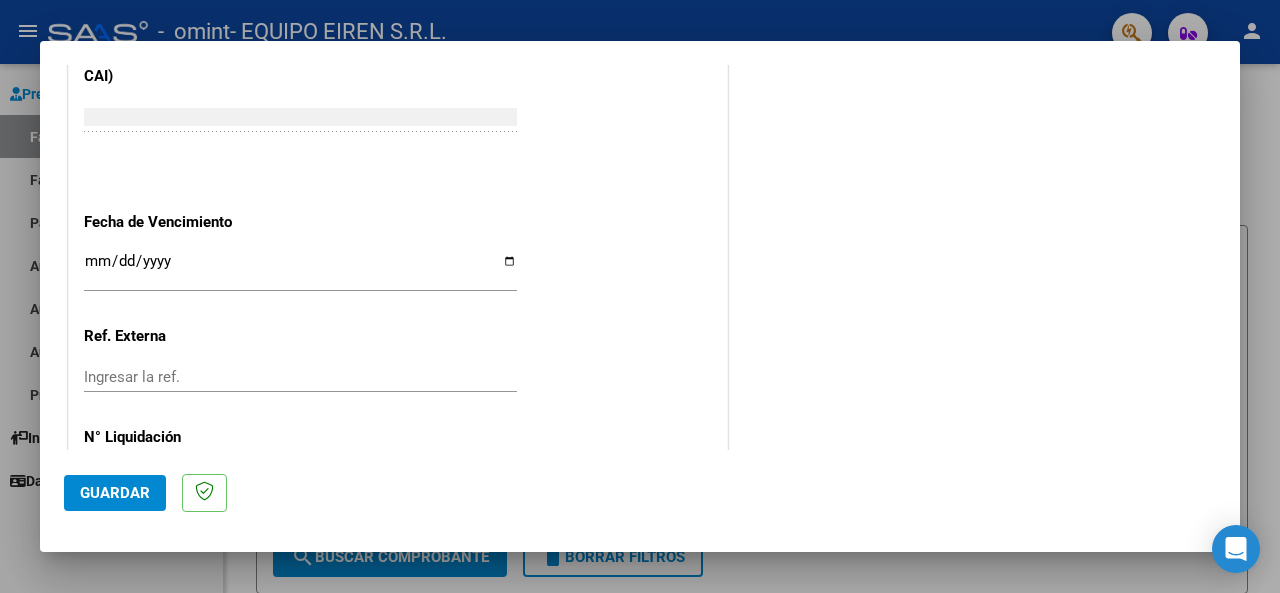 scroll, scrollTop: 1376, scrollLeft: 0, axis: vertical 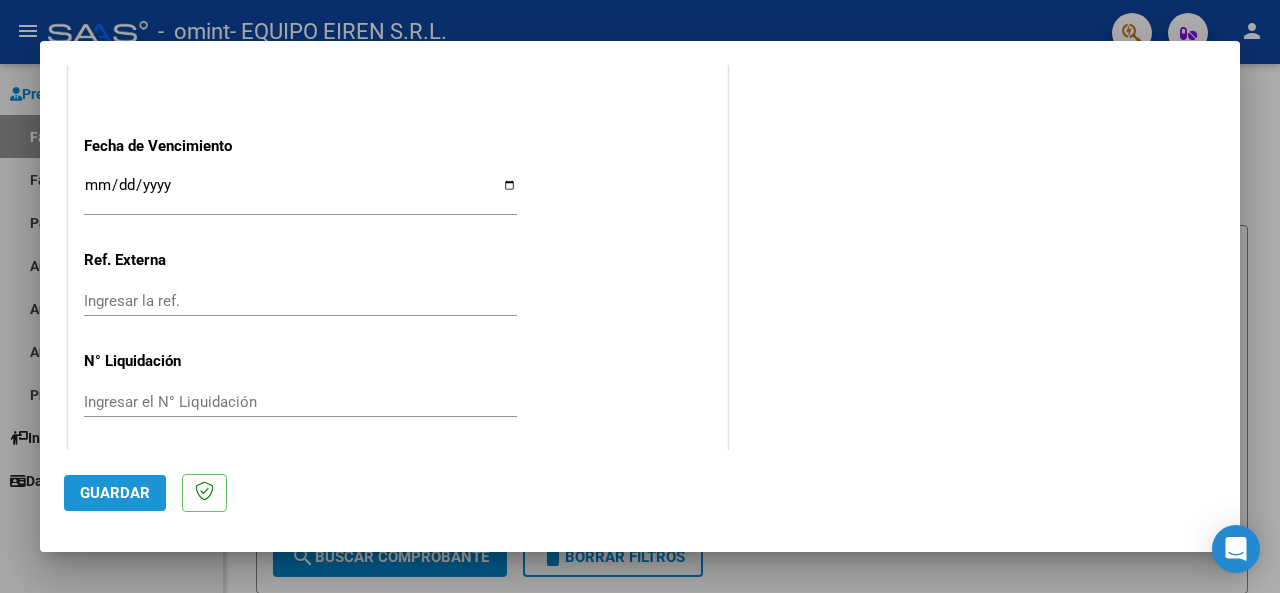 click on "Guardar" 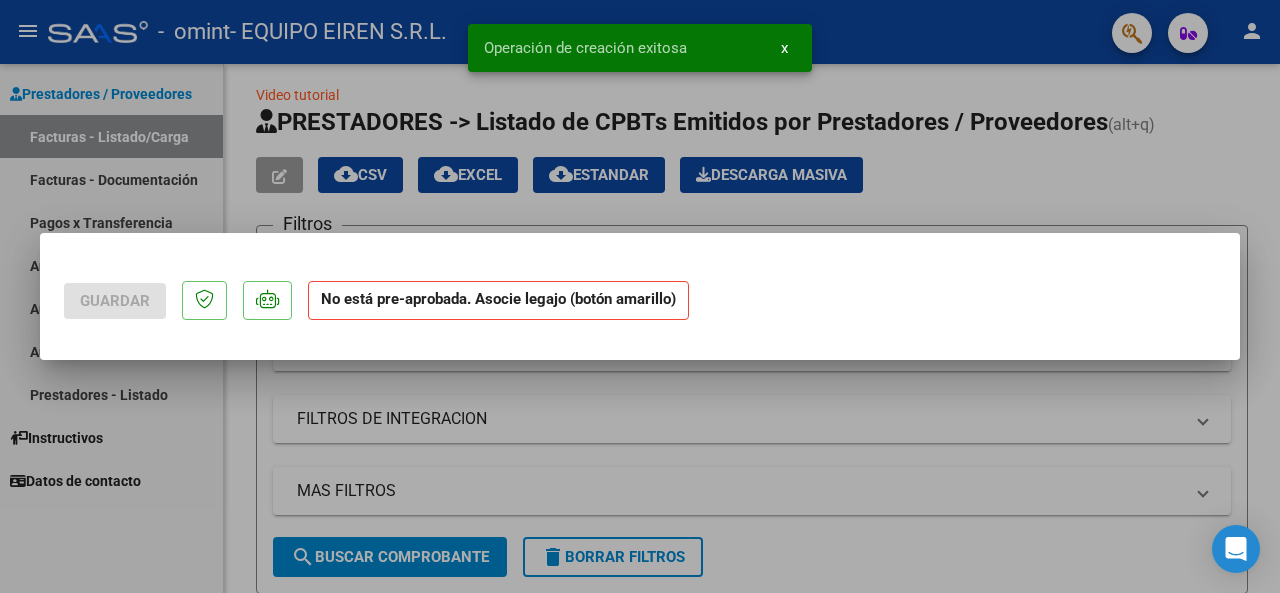 scroll, scrollTop: 0, scrollLeft: 0, axis: both 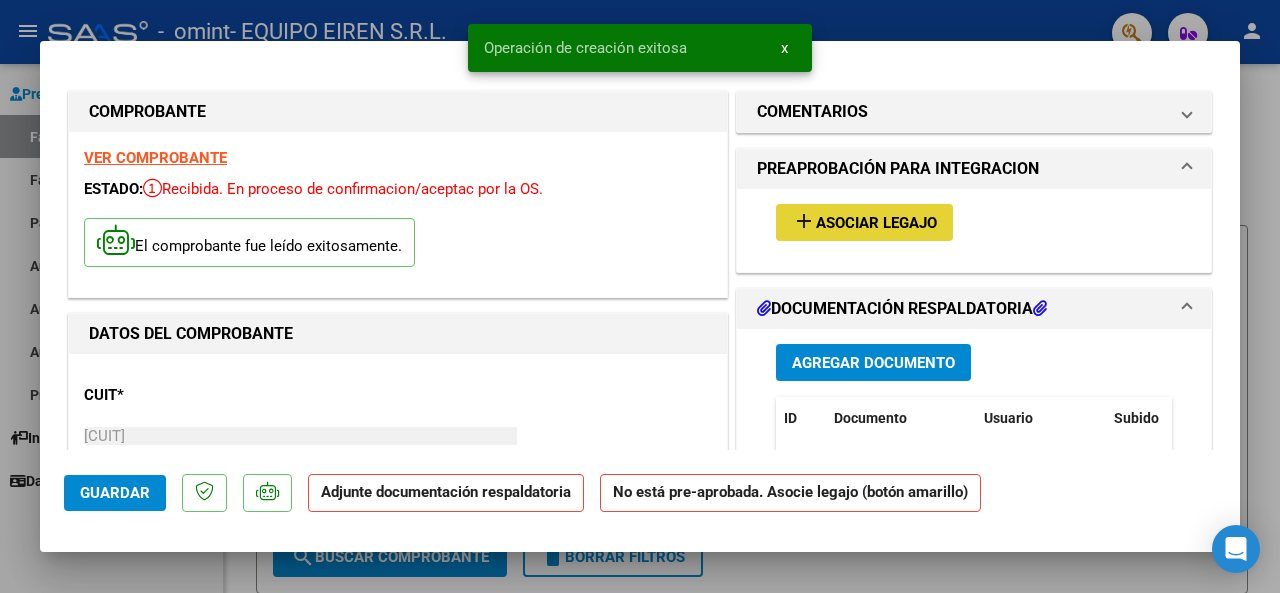 click on "Asociar Legajo" at bounding box center [876, 223] 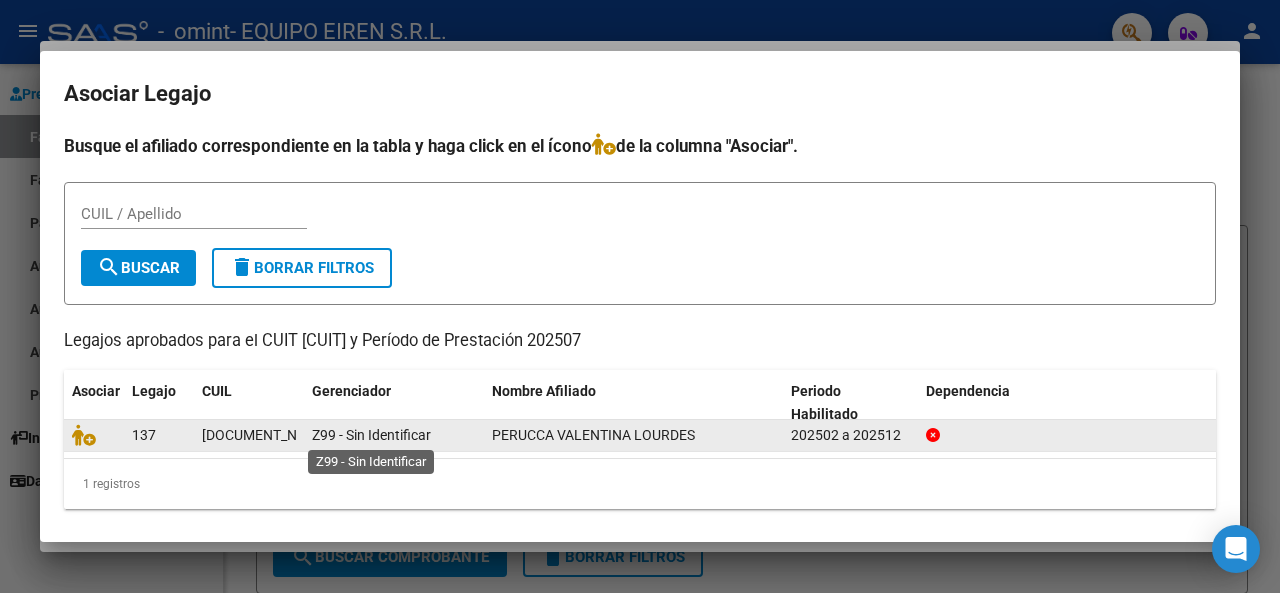 click on "Z99 - Sin Identificar" 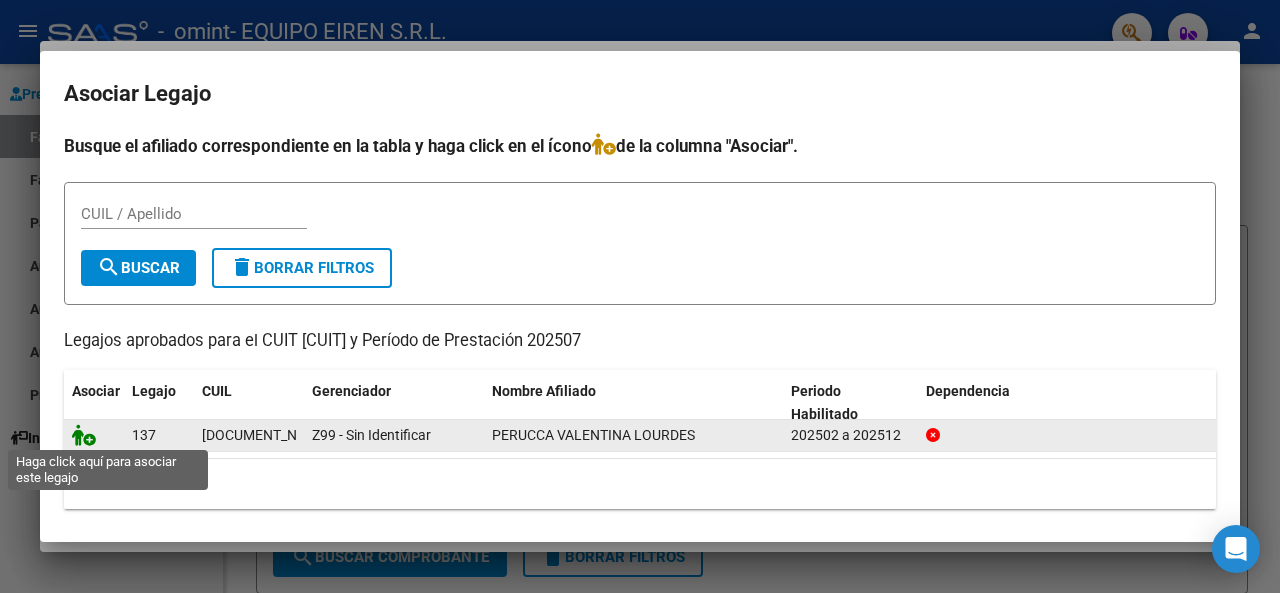 click 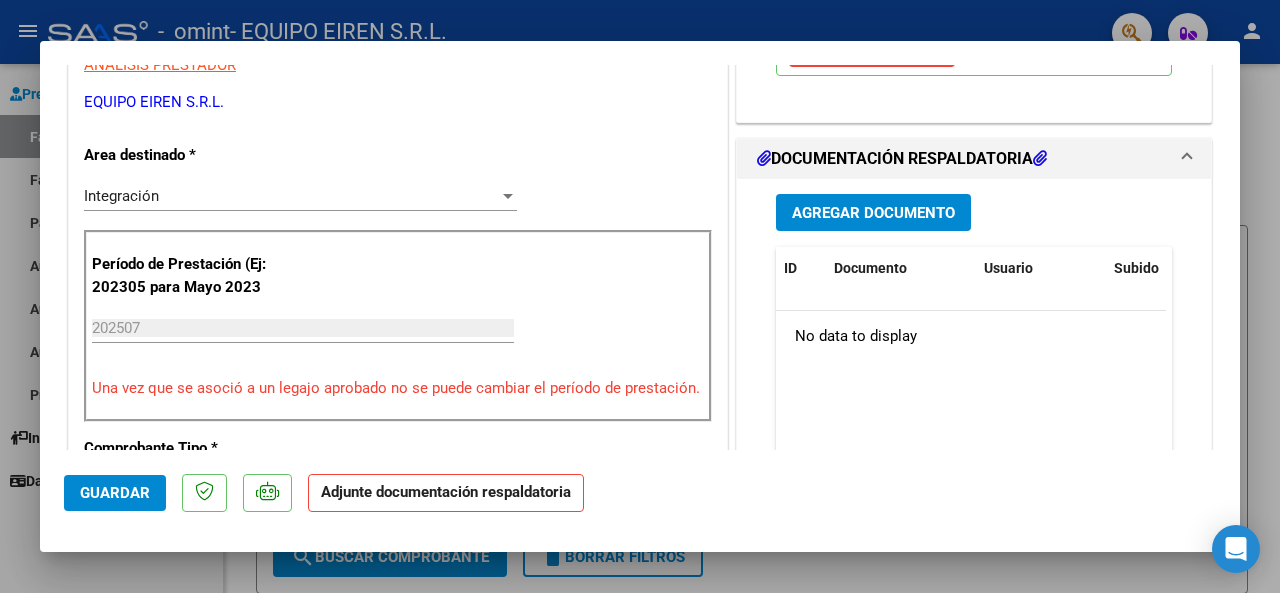 scroll, scrollTop: 400, scrollLeft: 0, axis: vertical 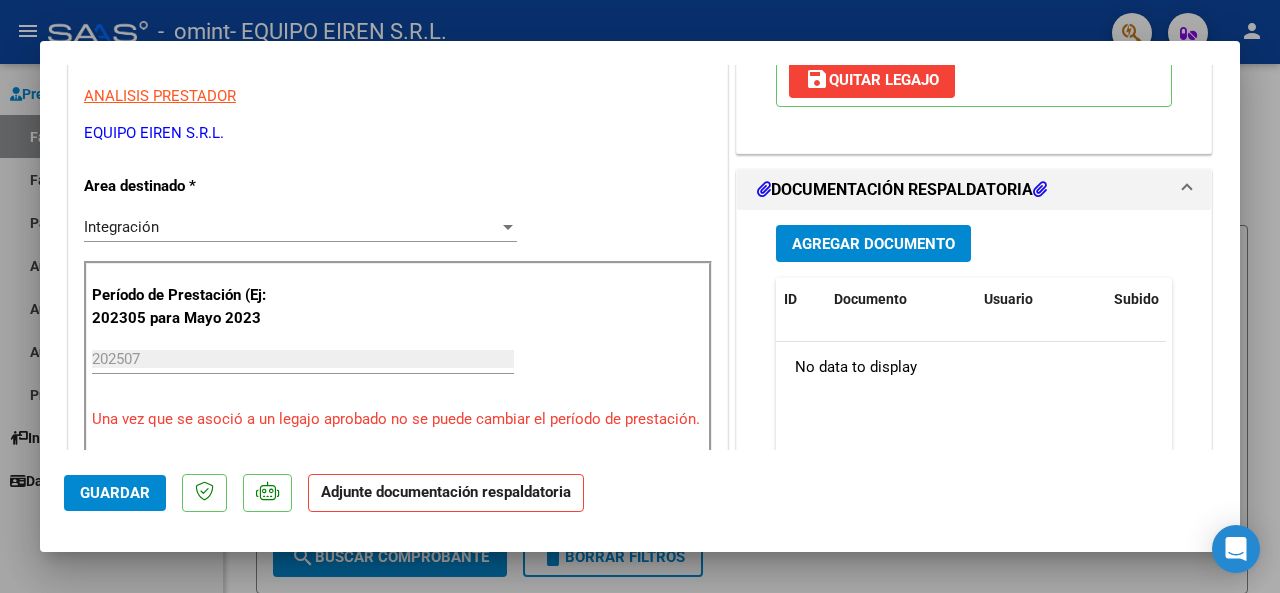 click on "Agregar Documento" at bounding box center [873, 243] 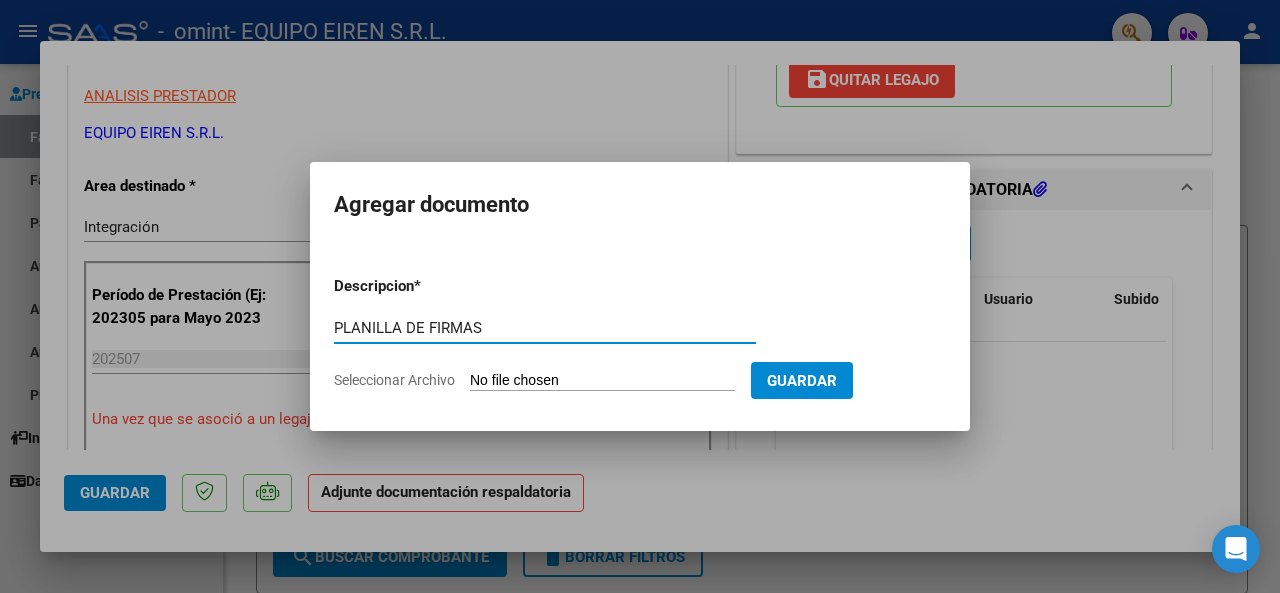 type on "PLANILLA DE FIRMAS" 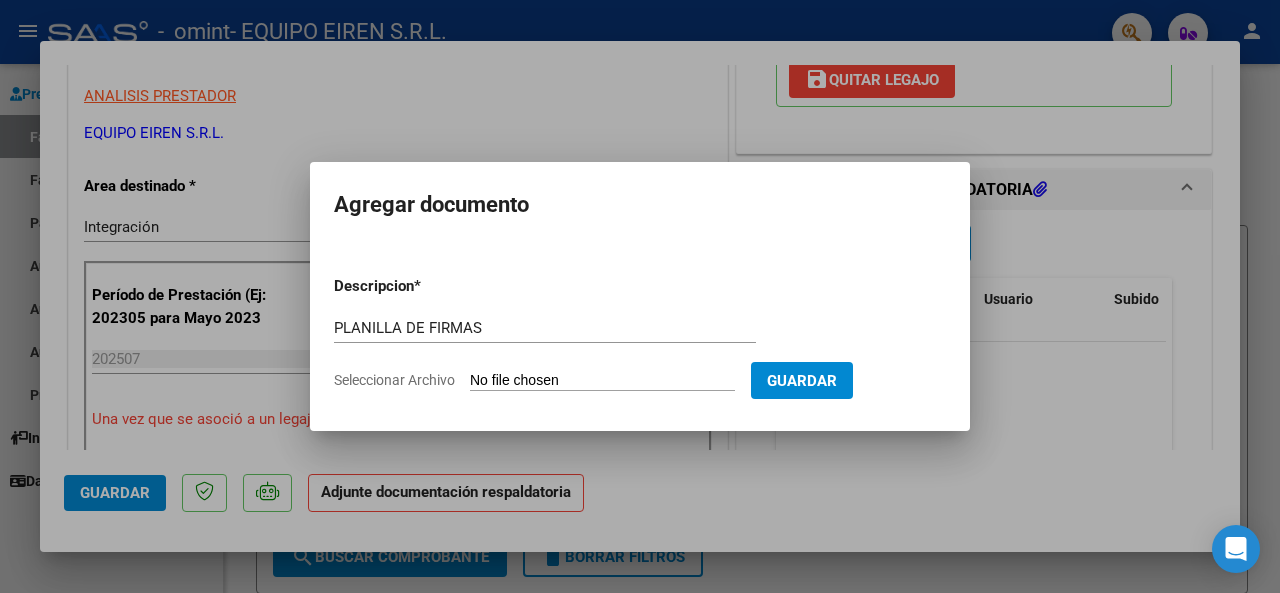 click on "Seleccionar Archivo" at bounding box center [602, 381] 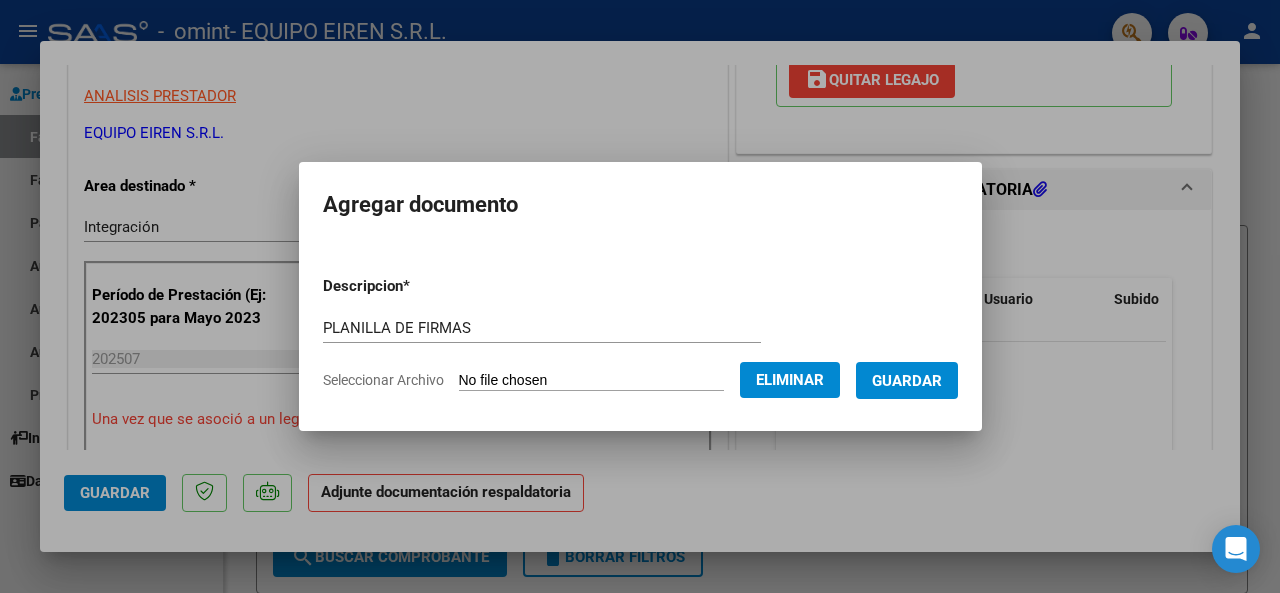 click on "Guardar" at bounding box center (907, 381) 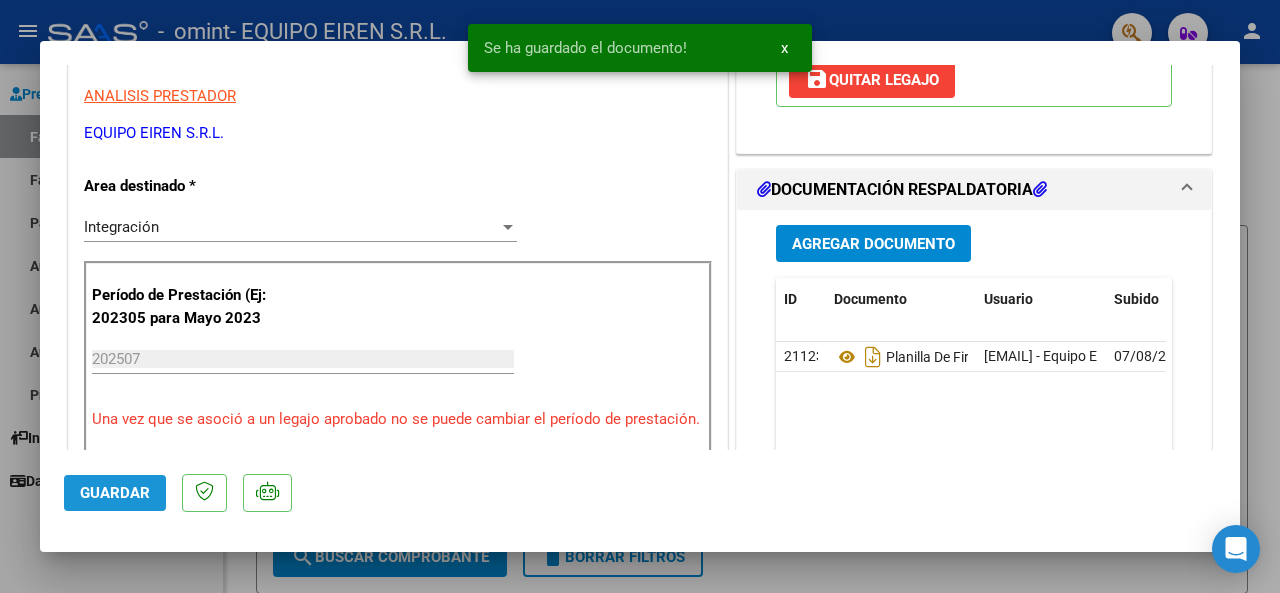 click on "Guardar" 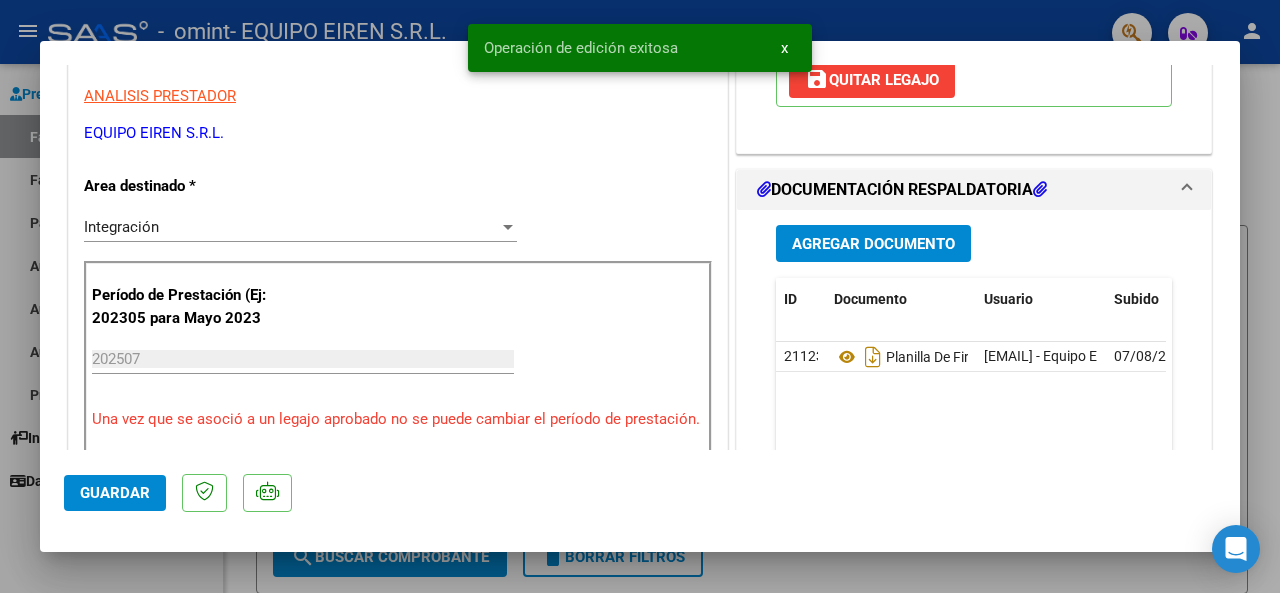 click on "x" at bounding box center (784, 48) 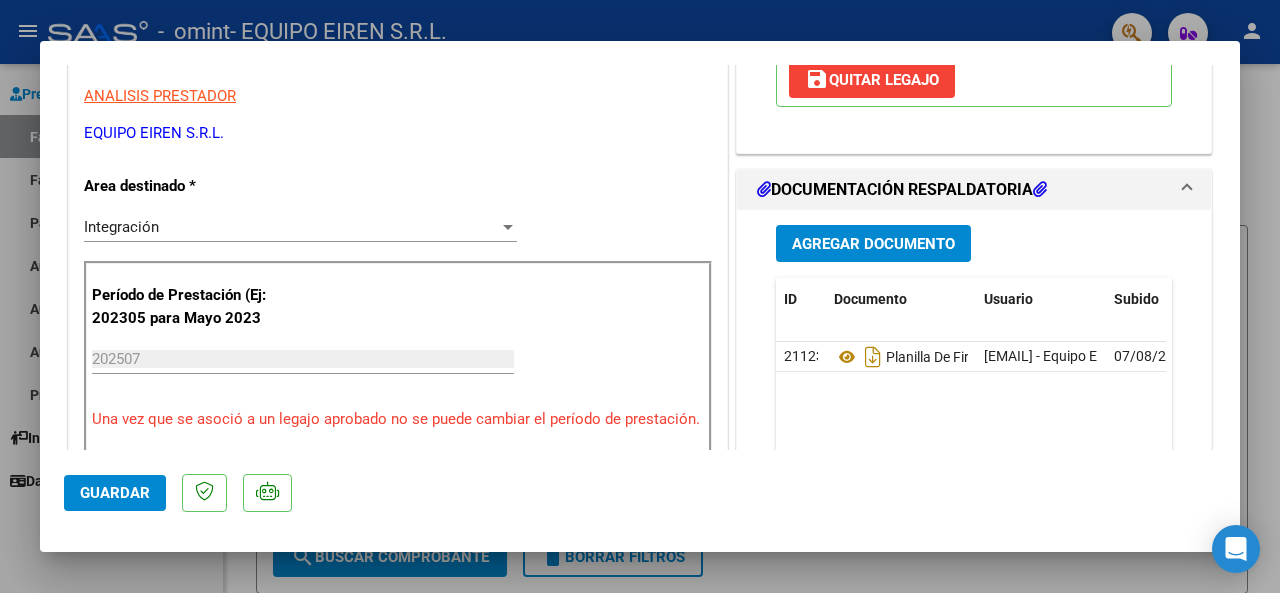 click at bounding box center [640, 296] 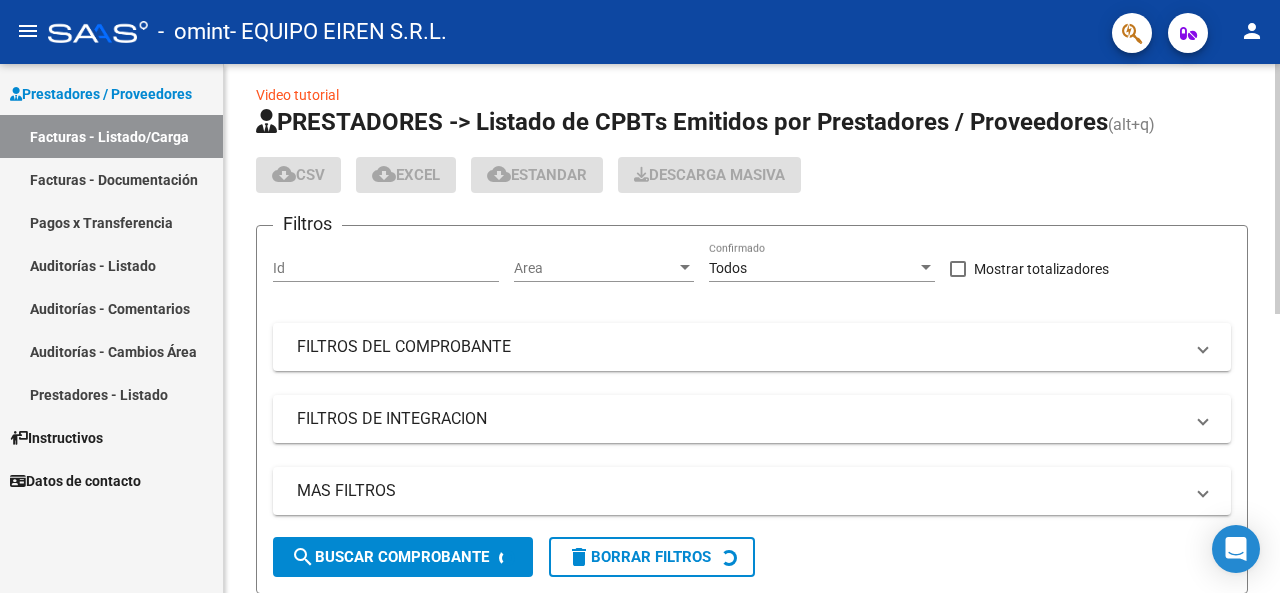 click on "Video tutorial   PRESTADORES -> Listado de CPBTs Emitidos por Prestadores / Proveedores (alt+q) cloud_download  CSV  cloud_download  EXCEL  cloud_download  Estandar   Descarga Masiva
Filtros Id Area Area Todos Confirmado   Mostrar totalizadores   FILTROS DEL COMPROBANTE  Comprobante Tipo Comprobante Tipo Start date – End date Fec. Comprobante Desde / Hasta Días Emisión Desde(cant. días) Días Emisión Hasta(cant. días) CUIT / Razón Social Pto. Venta Nro. Comprobante Código SSS CAE Válido CAE Válido Todos Cargado Módulo Hosp. Todos Tiene facturacion Apócrifa Hospital Refes  FILTROS DE INTEGRACION  Período De Prestación Campos del Archivo de Rendición Devuelto x SSS (dr_envio) Todos Rendido x SSS (dr_envio) Tipo de Registro Tipo de Registro Período Presentación Período Presentación Campos del Legajo Asociado (preaprobación) Afiliado Legajo (cuil/nombre) Todos Solo facturas preaprobadas  MAS FILTROS  Todos Con Doc. Respaldatoria Todos Con Trazabilidad Todos Asociado a Expediente Sur – Op" 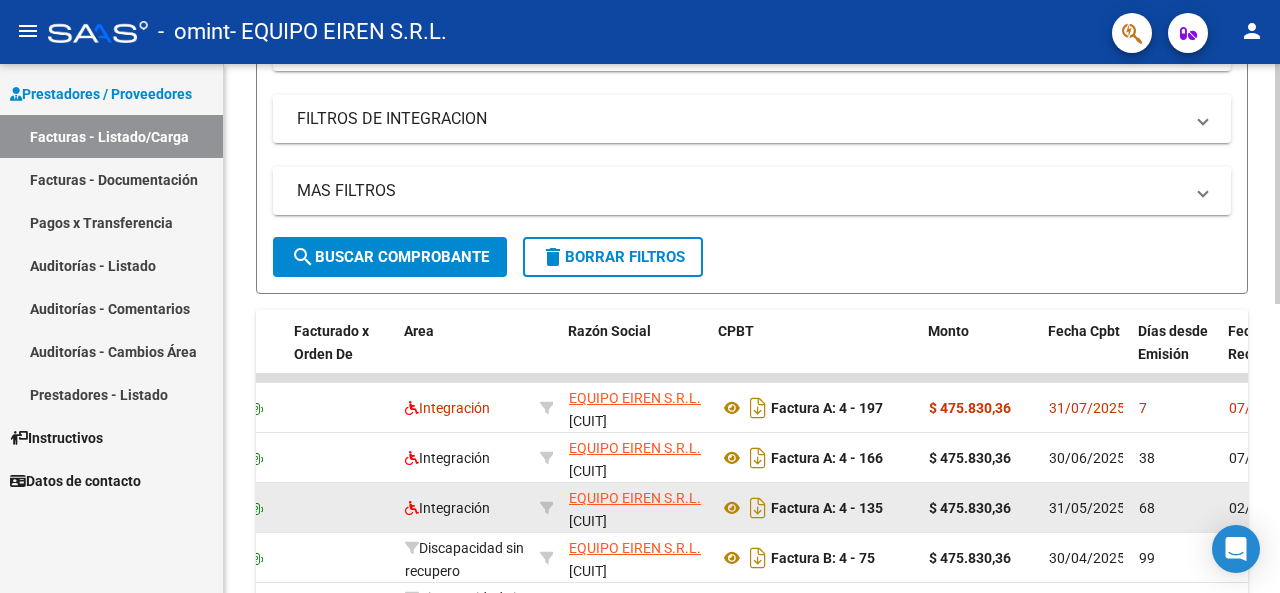 scroll, scrollTop: 412, scrollLeft: 0, axis: vertical 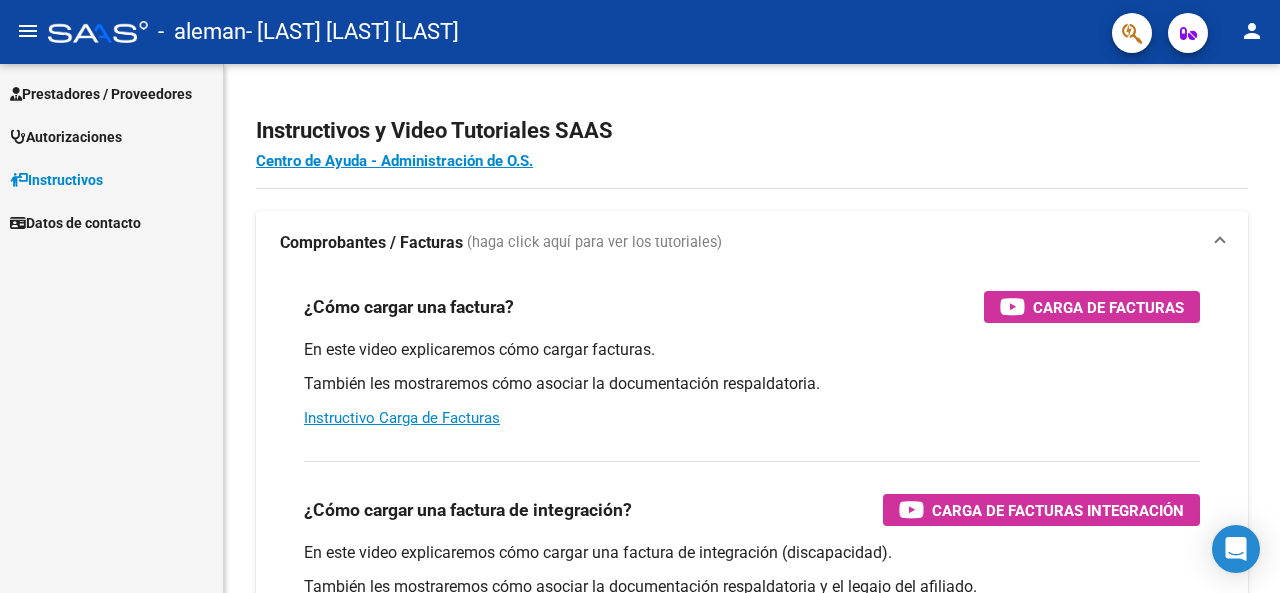 click on "Prestadores / Proveedores" at bounding box center [101, 94] 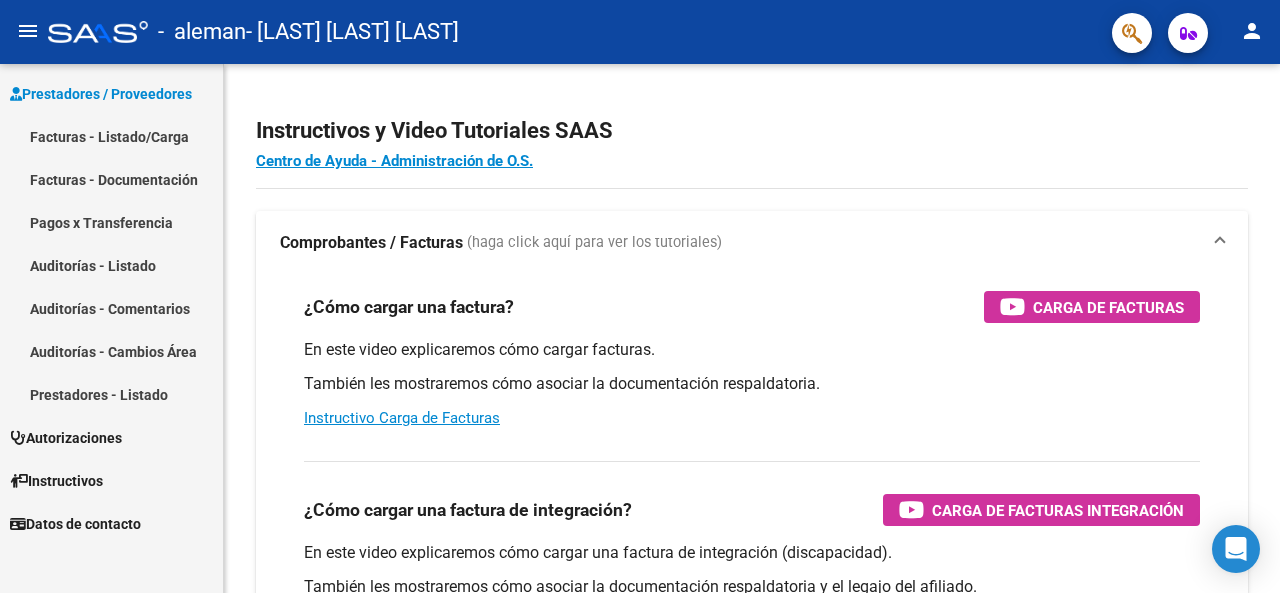 click on "Prestadores / Proveedores" at bounding box center (101, 94) 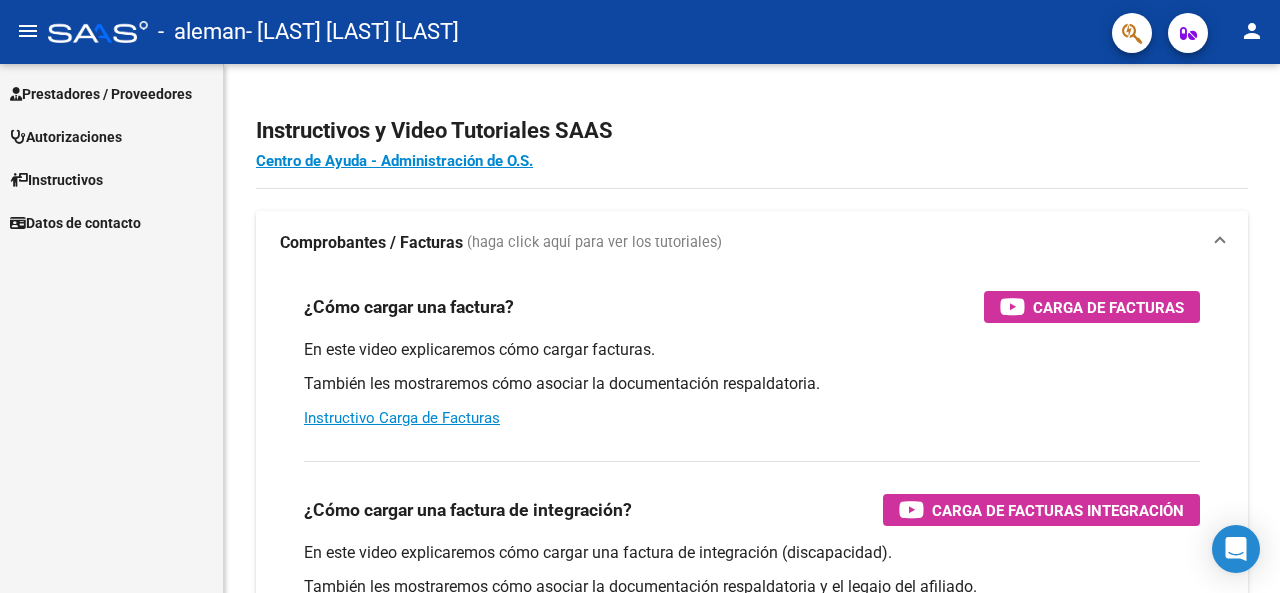 click on "Prestadores / Proveedores" at bounding box center [101, 94] 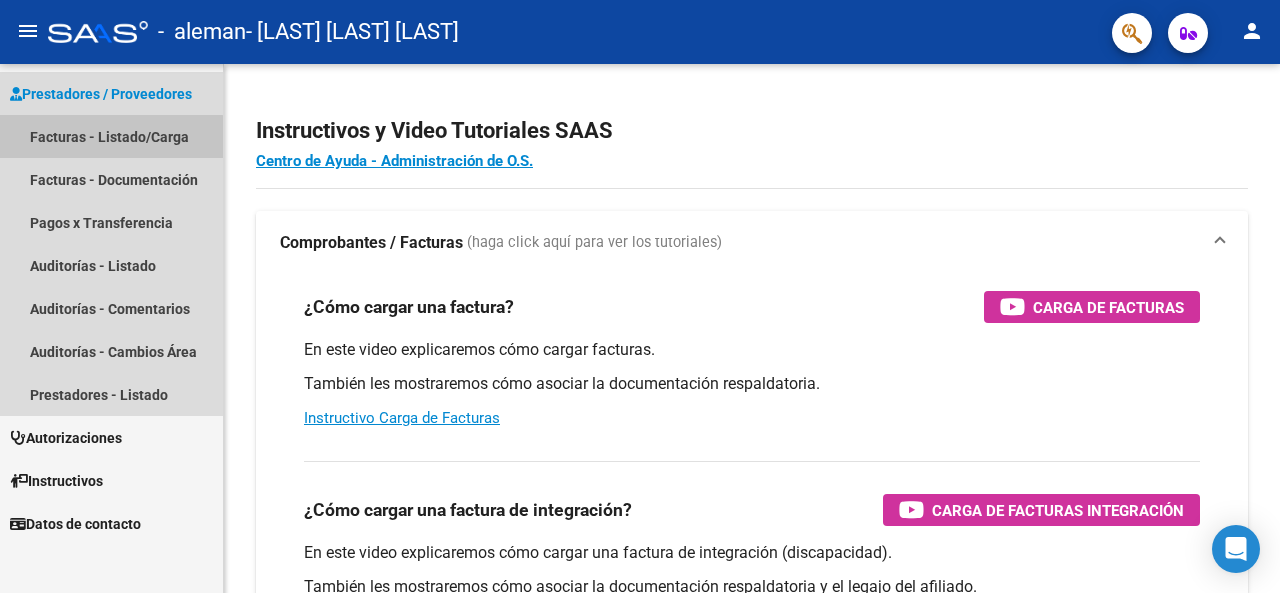 click on "Facturas - Listado/Carga" at bounding box center (111, 136) 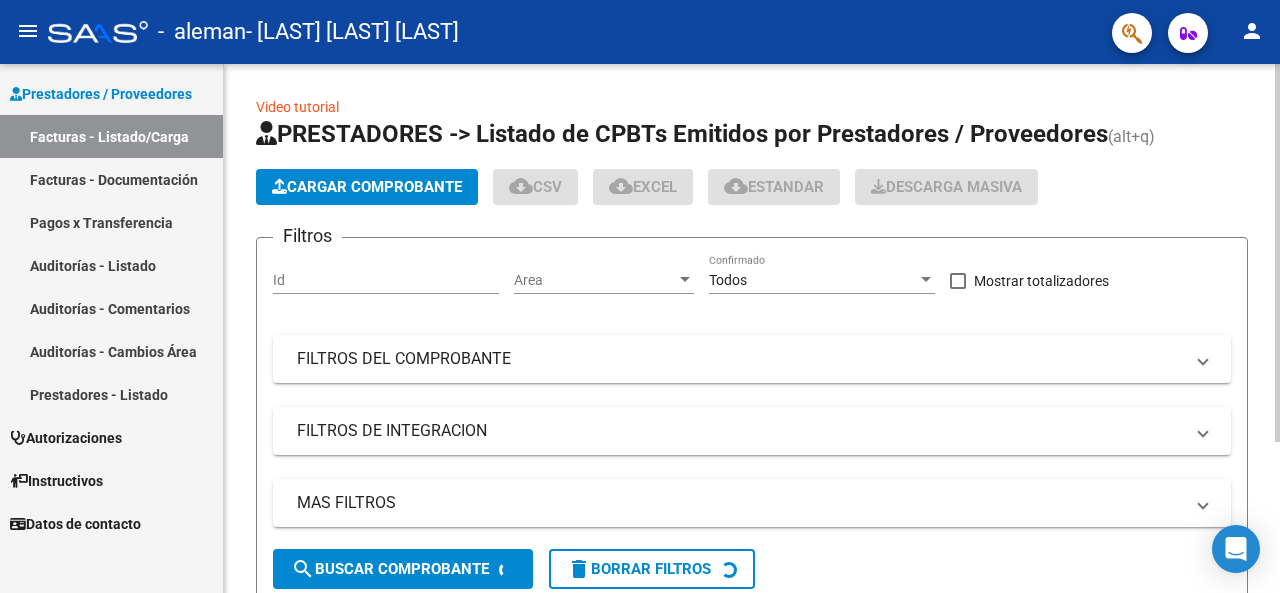 click on "Cargar Comprobante" 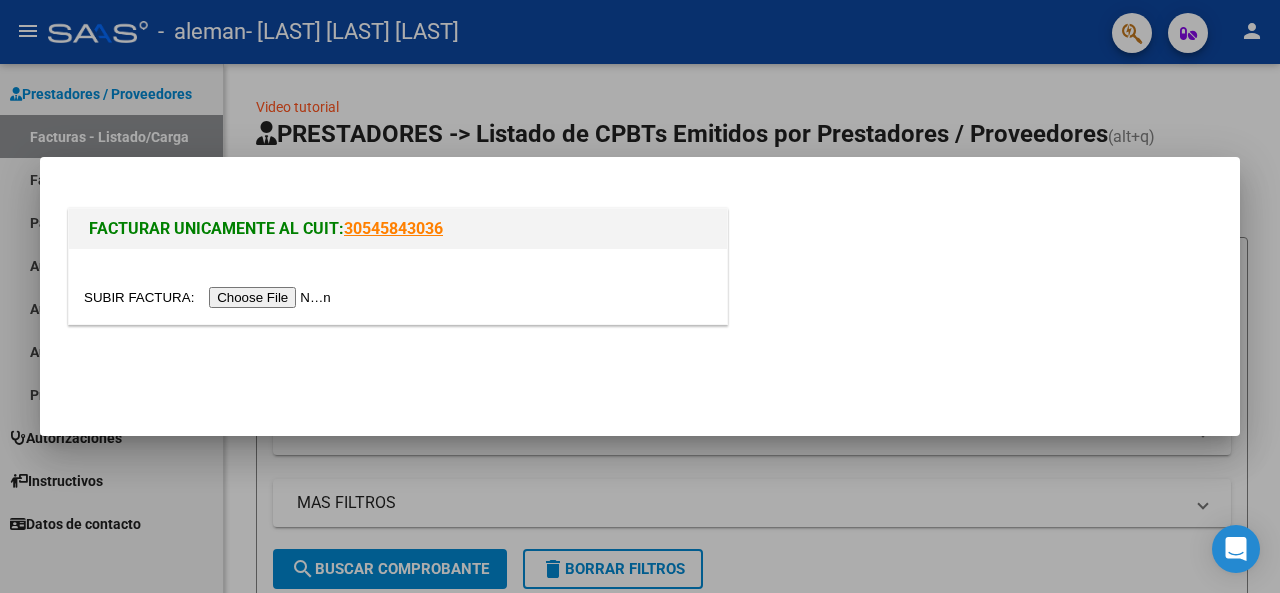 click at bounding box center (210, 297) 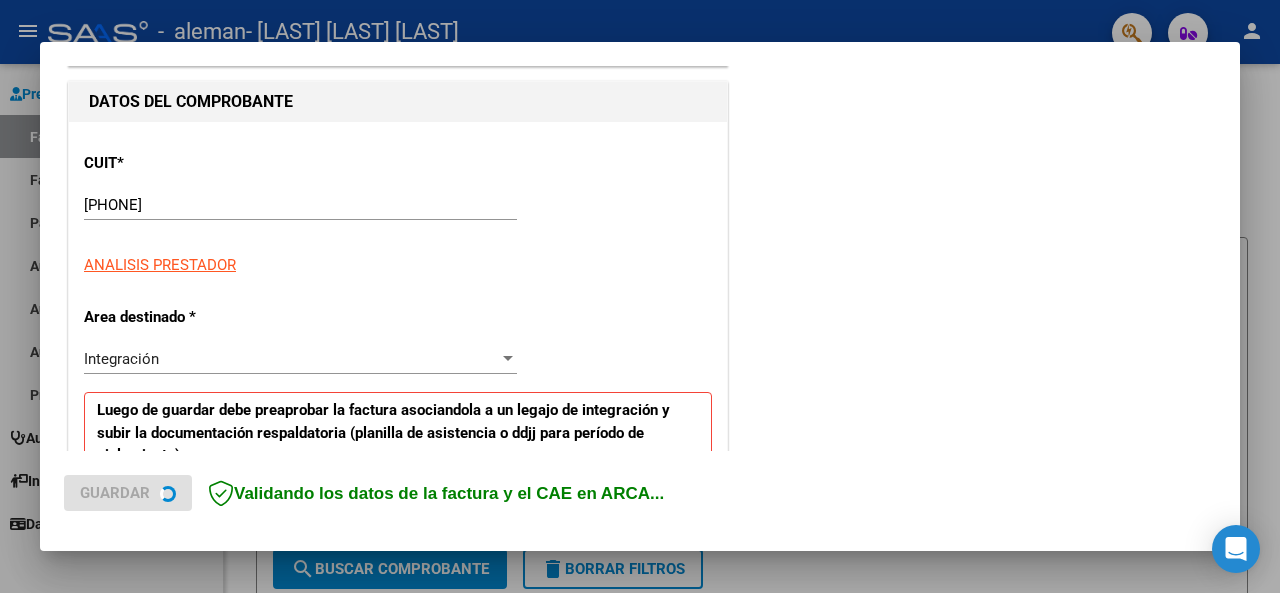 scroll, scrollTop: 400, scrollLeft: 0, axis: vertical 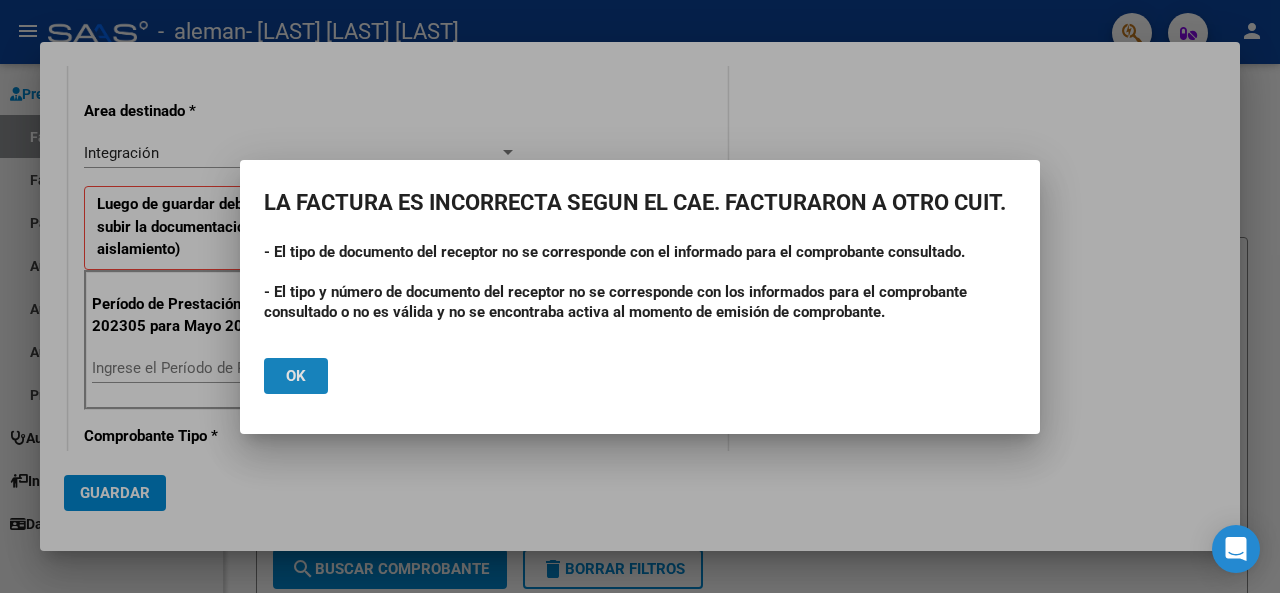 click on "Ok" 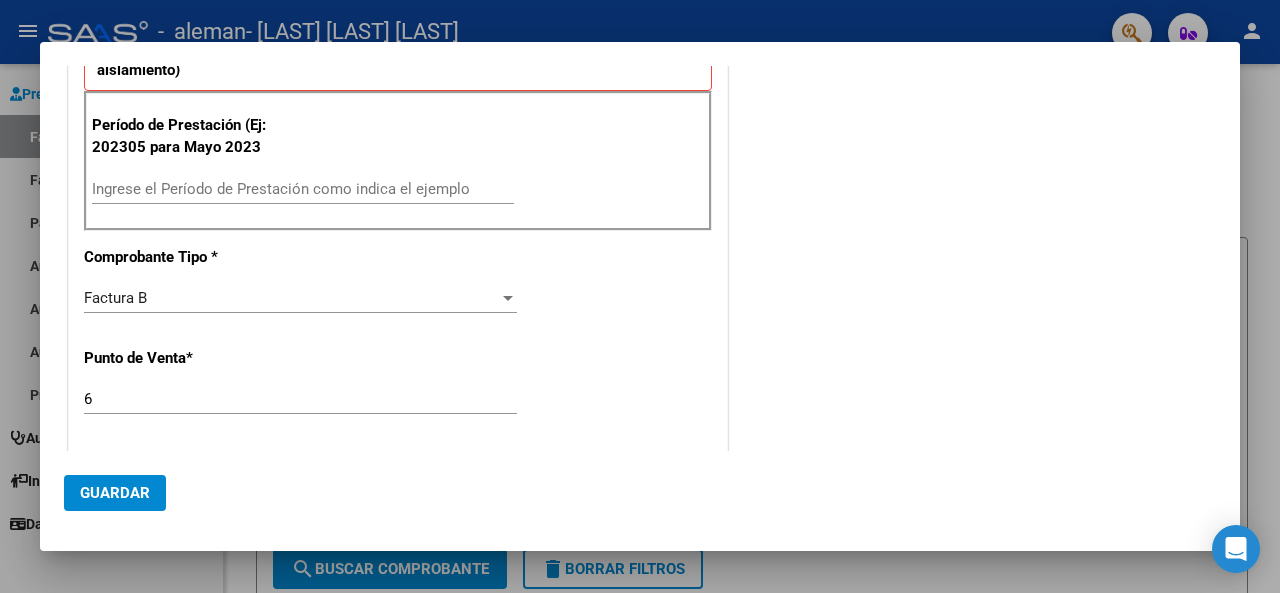 scroll, scrollTop: 600, scrollLeft: 0, axis: vertical 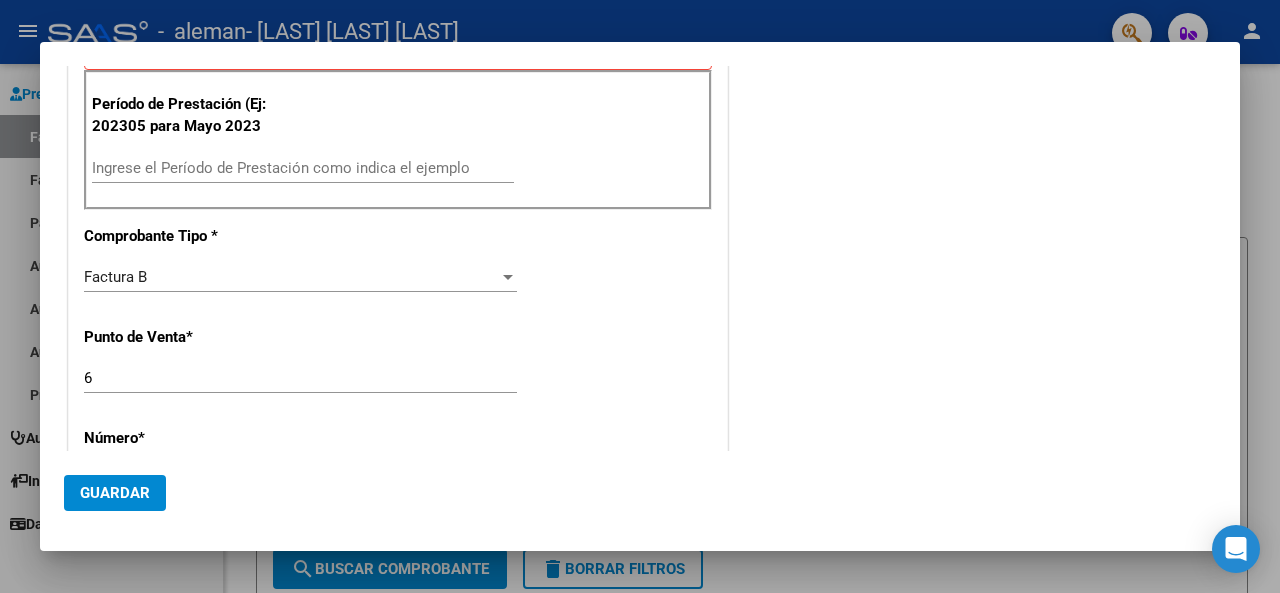click at bounding box center [640, 296] 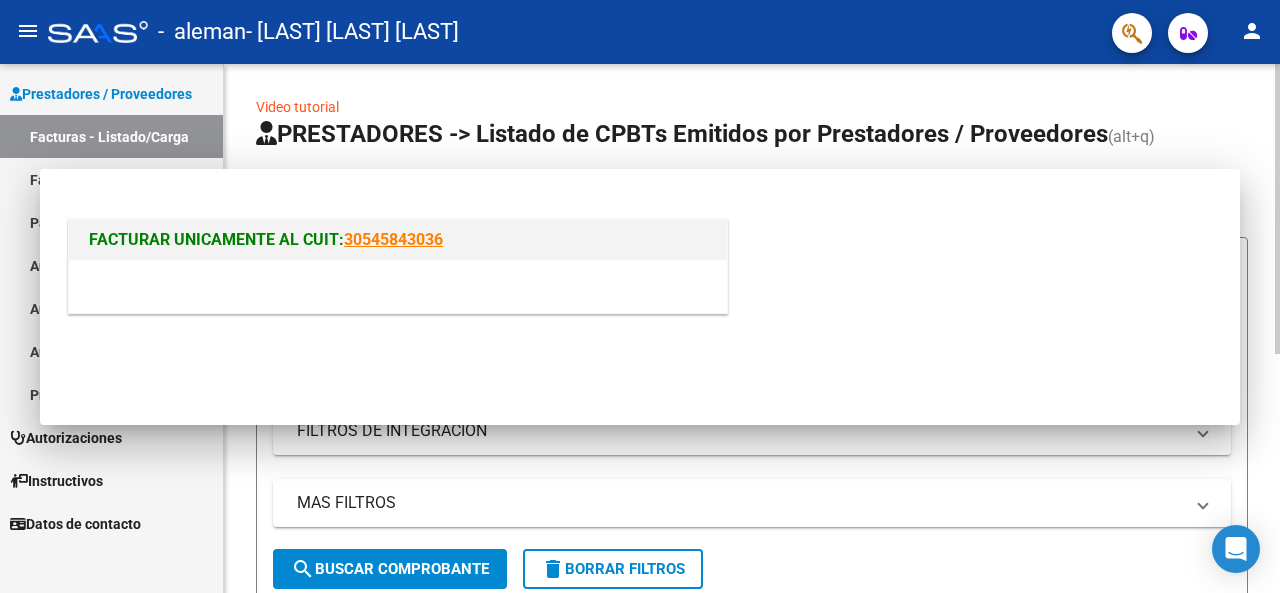 scroll, scrollTop: 0, scrollLeft: 0, axis: both 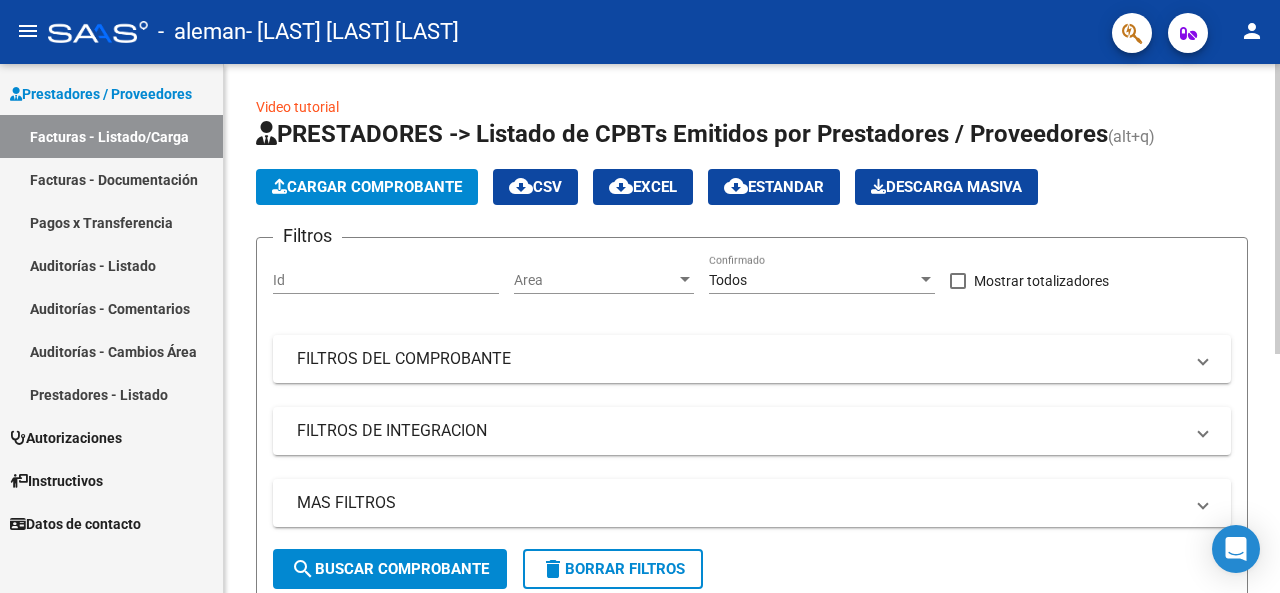 click on "Cargar Comprobante" 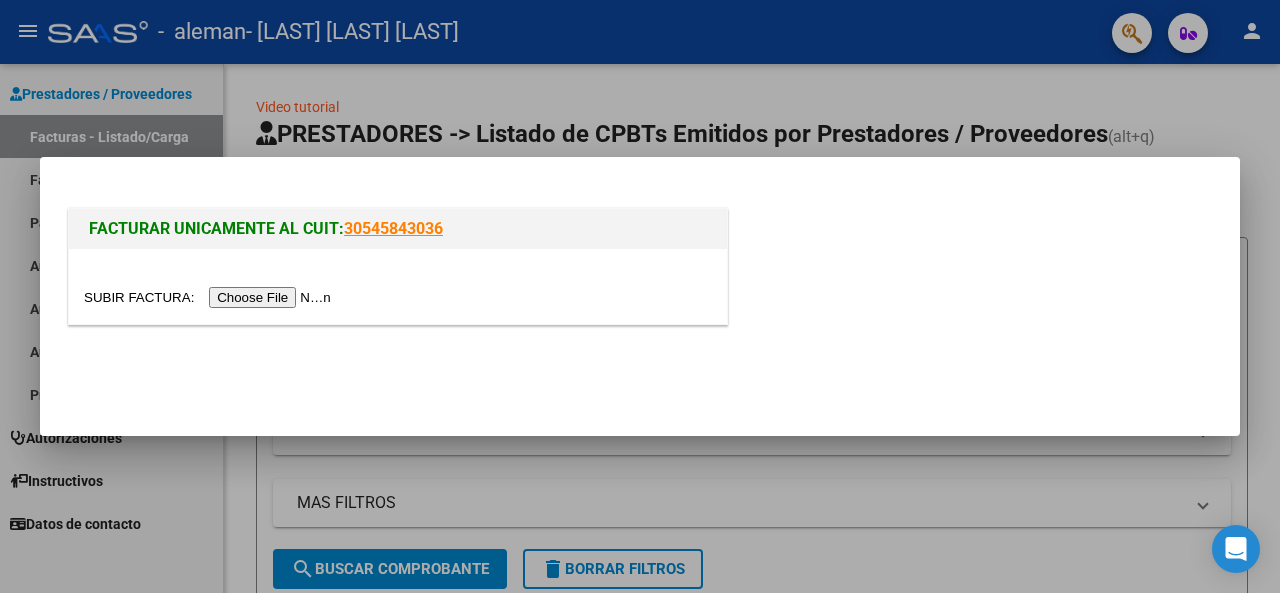 click at bounding box center (210, 297) 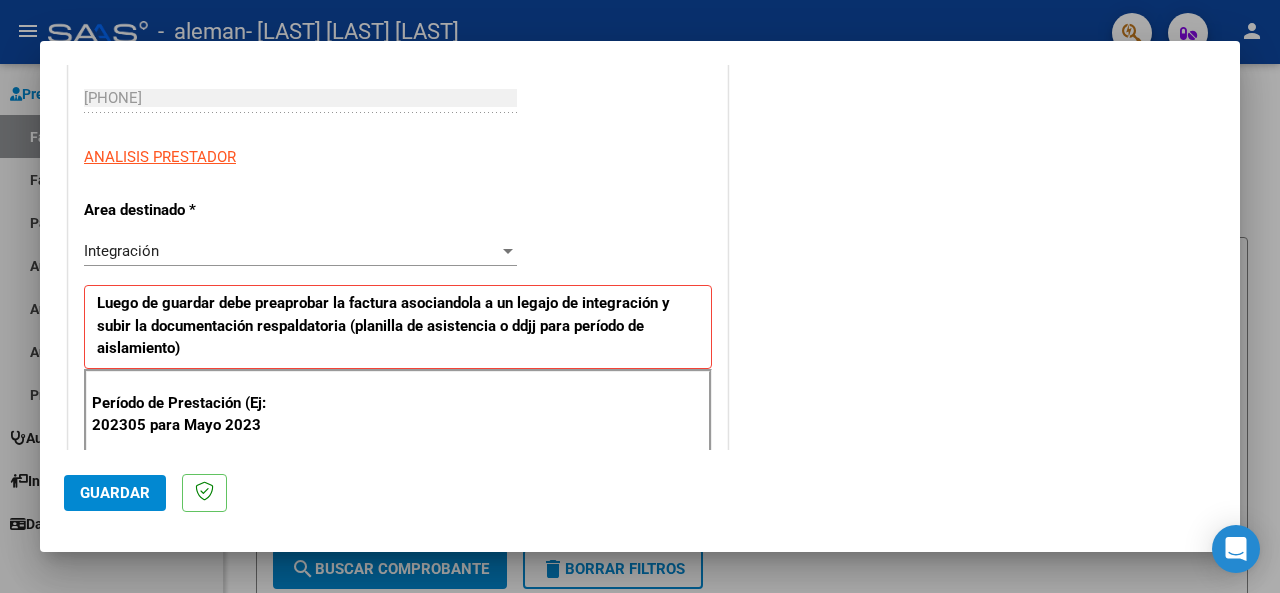 scroll, scrollTop: 500, scrollLeft: 0, axis: vertical 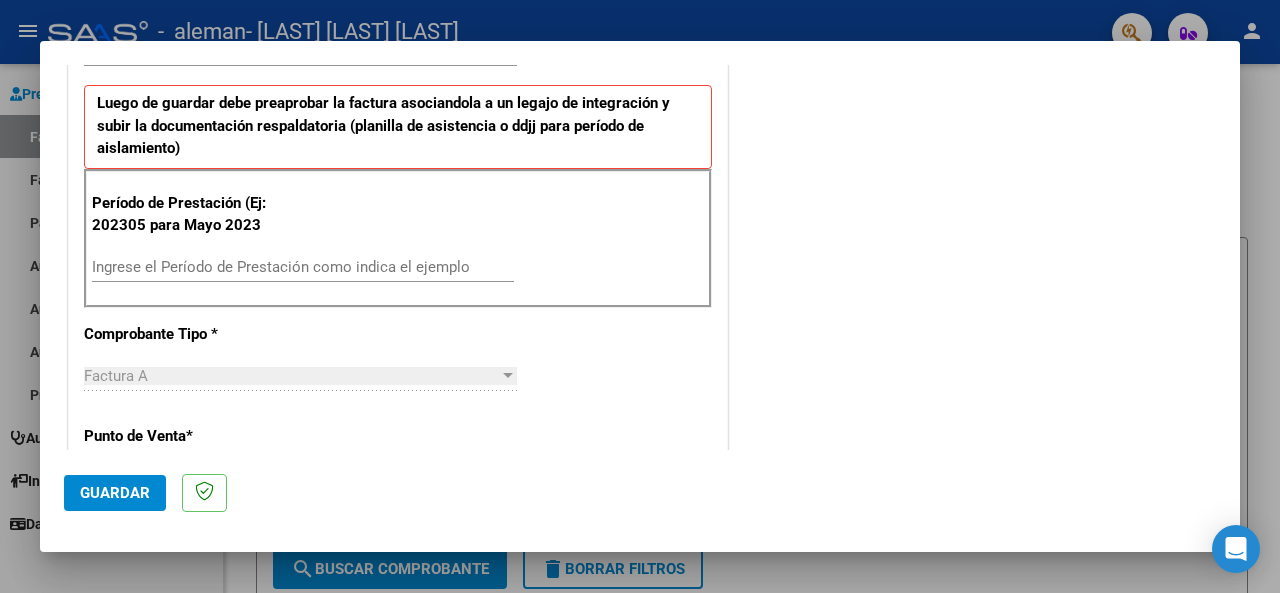 click on "Ingrese el Período de Prestación como indica el ejemplo" at bounding box center [303, 267] 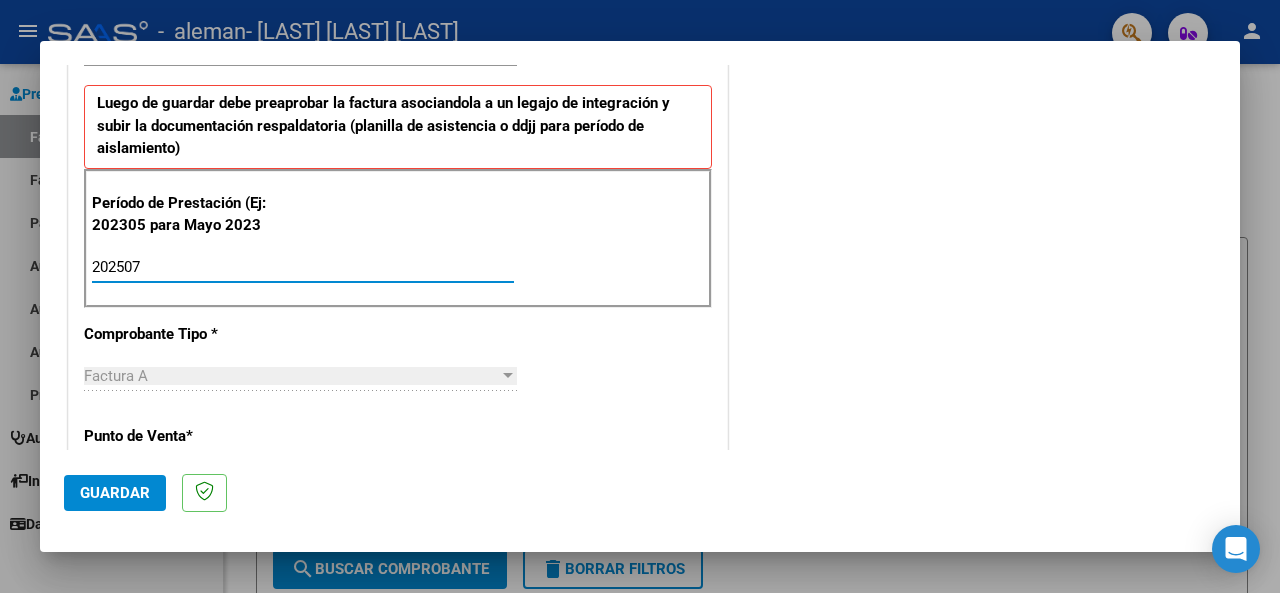 type on "202507" 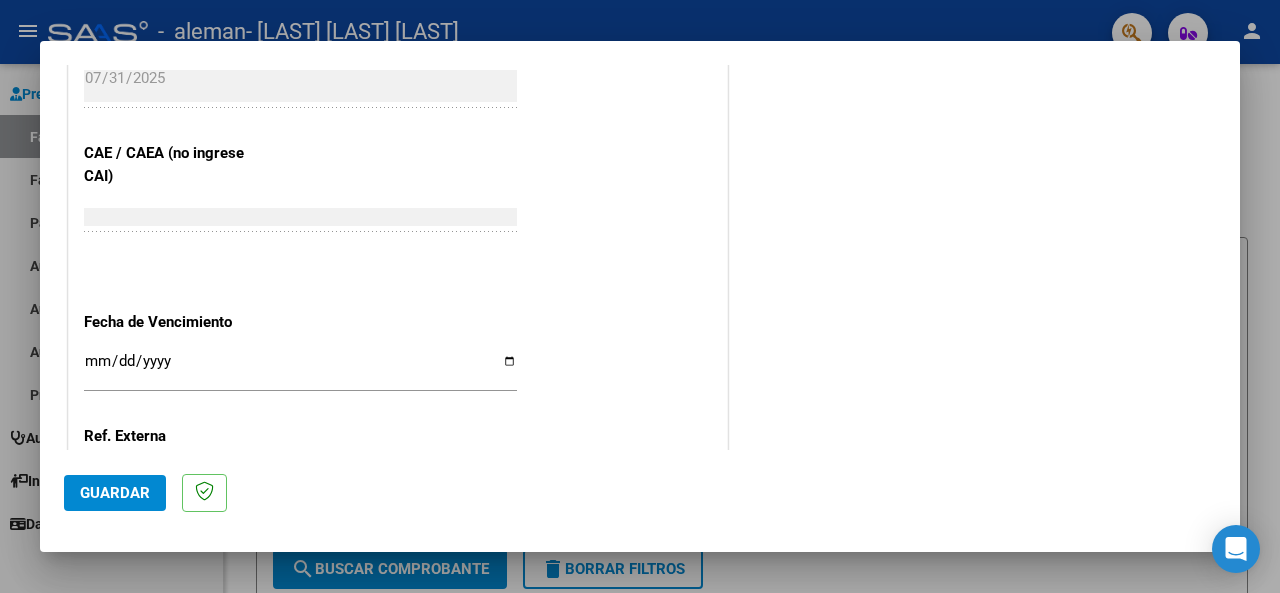 scroll, scrollTop: 1376, scrollLeft: 0, axis: vertical 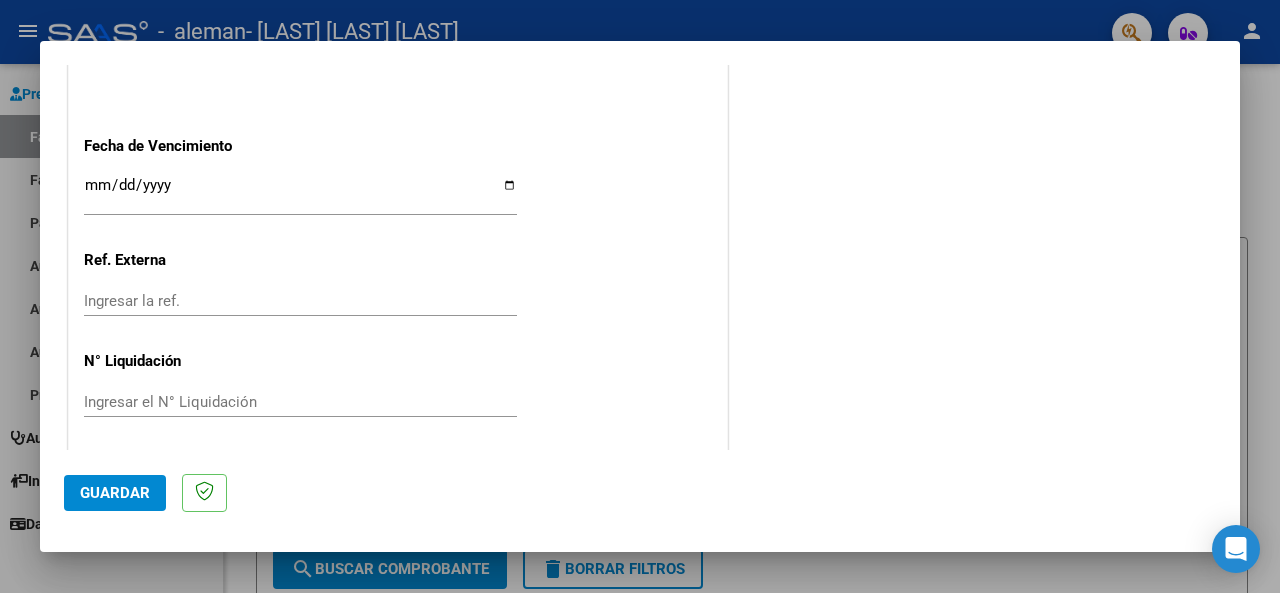 click on "Guardar" 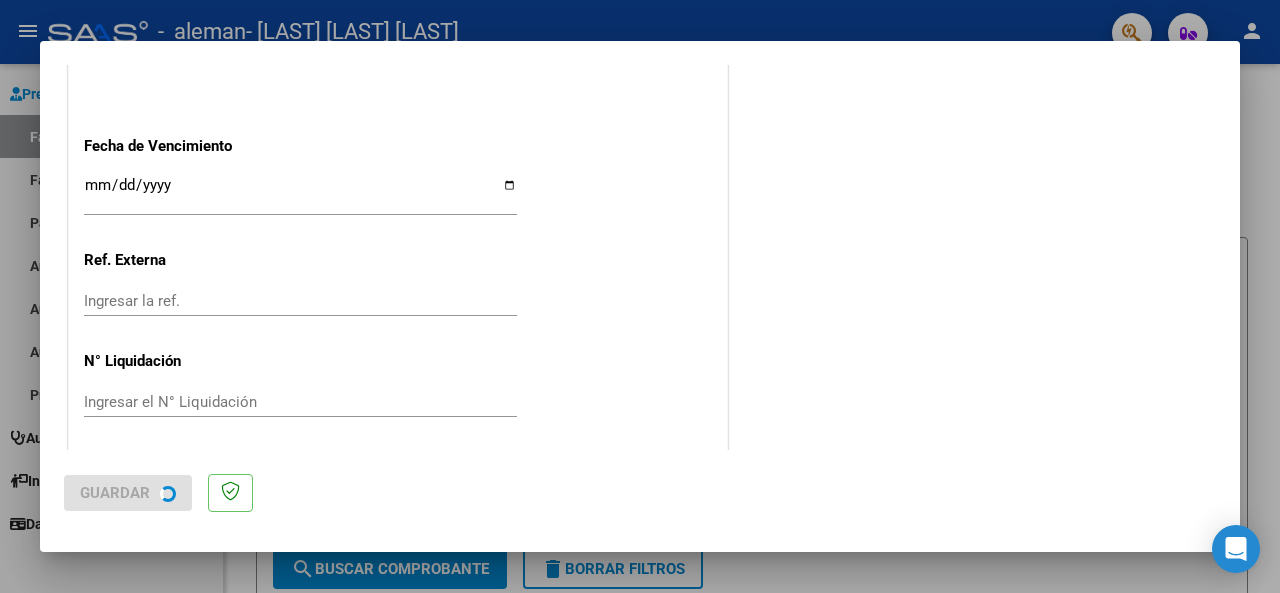 scroll, scrollTop: 0, scrollLeft: 0, axis: both 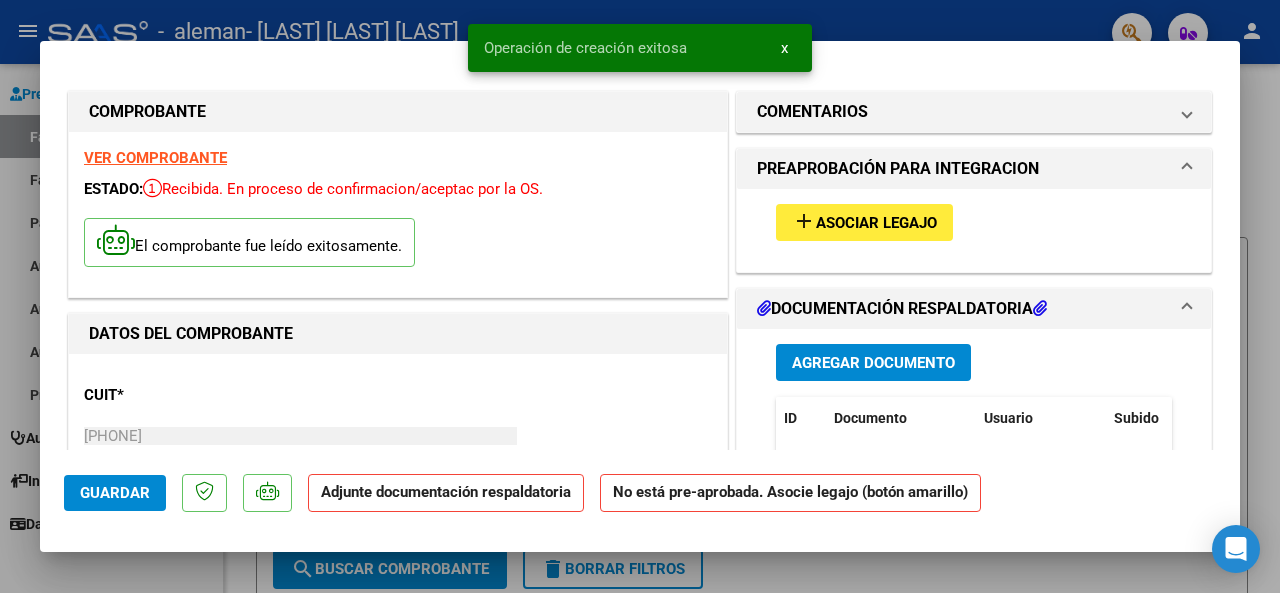 click on "add" at bounding box center (804, 221) 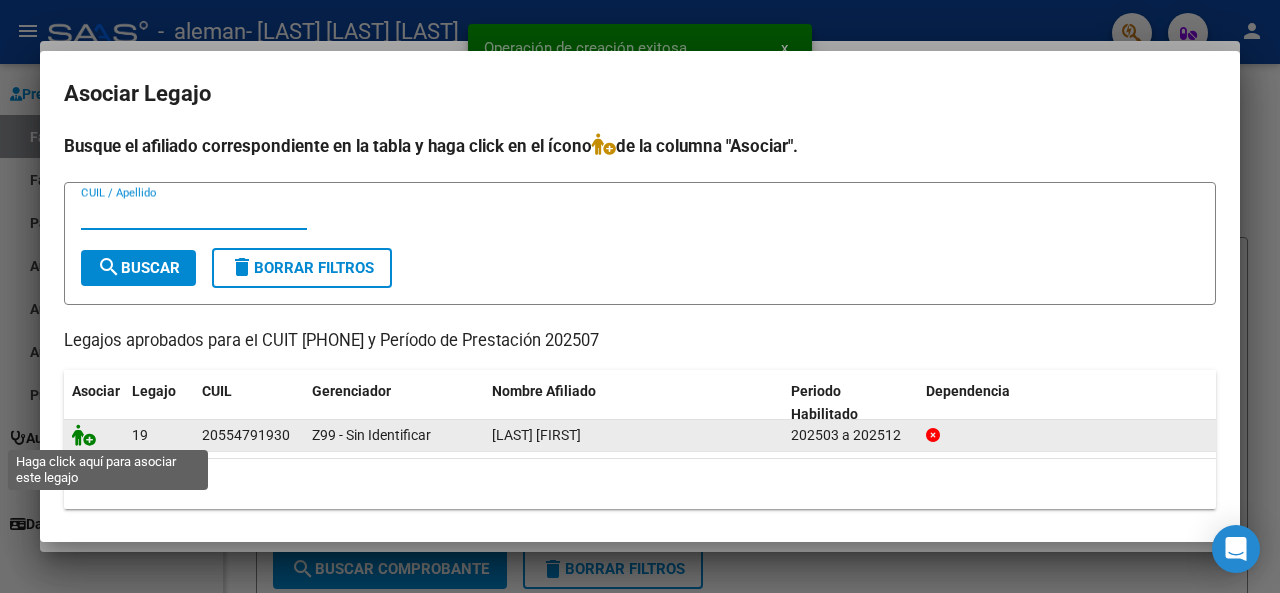 click 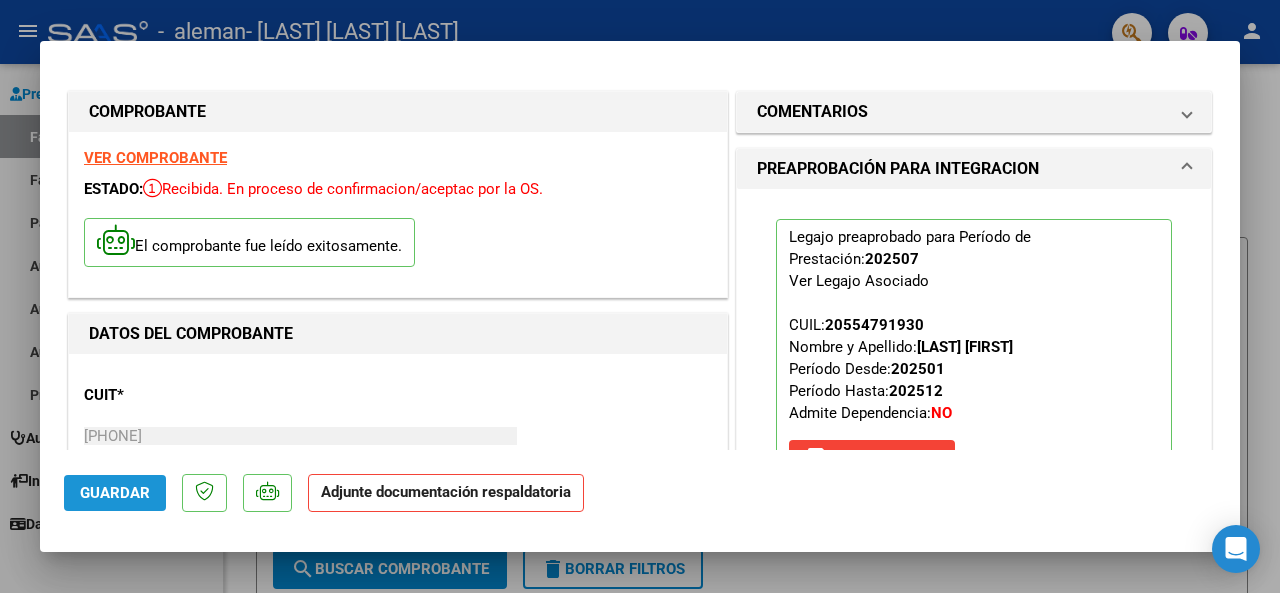 click on "Guardar" 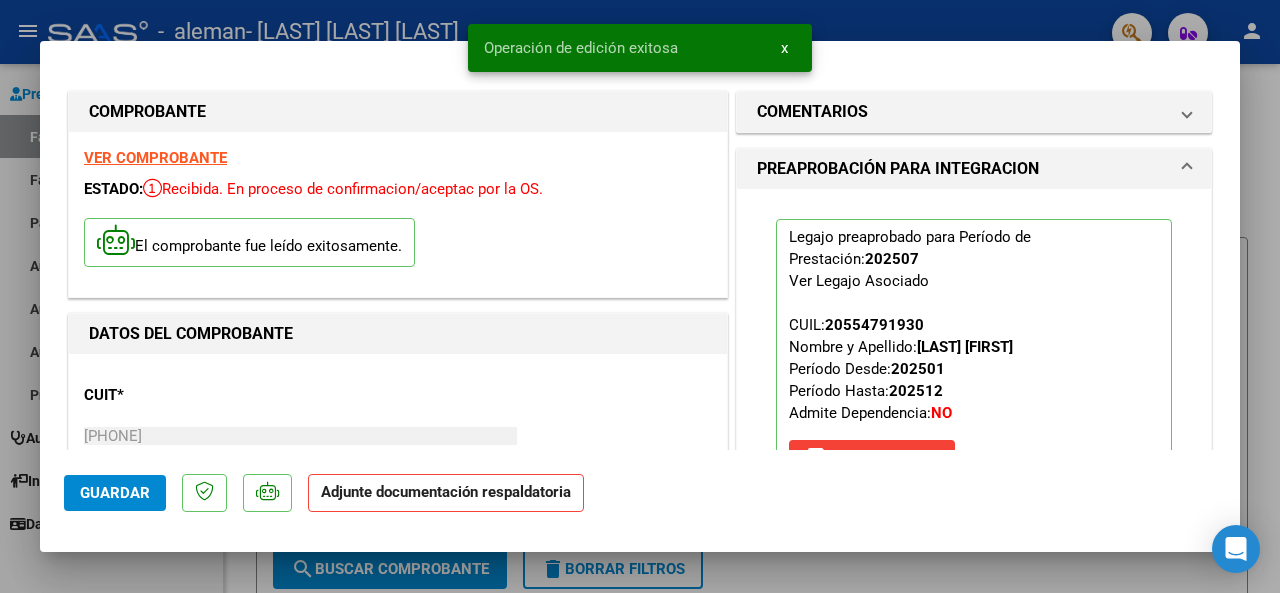 click at bounding box center [640, 296] 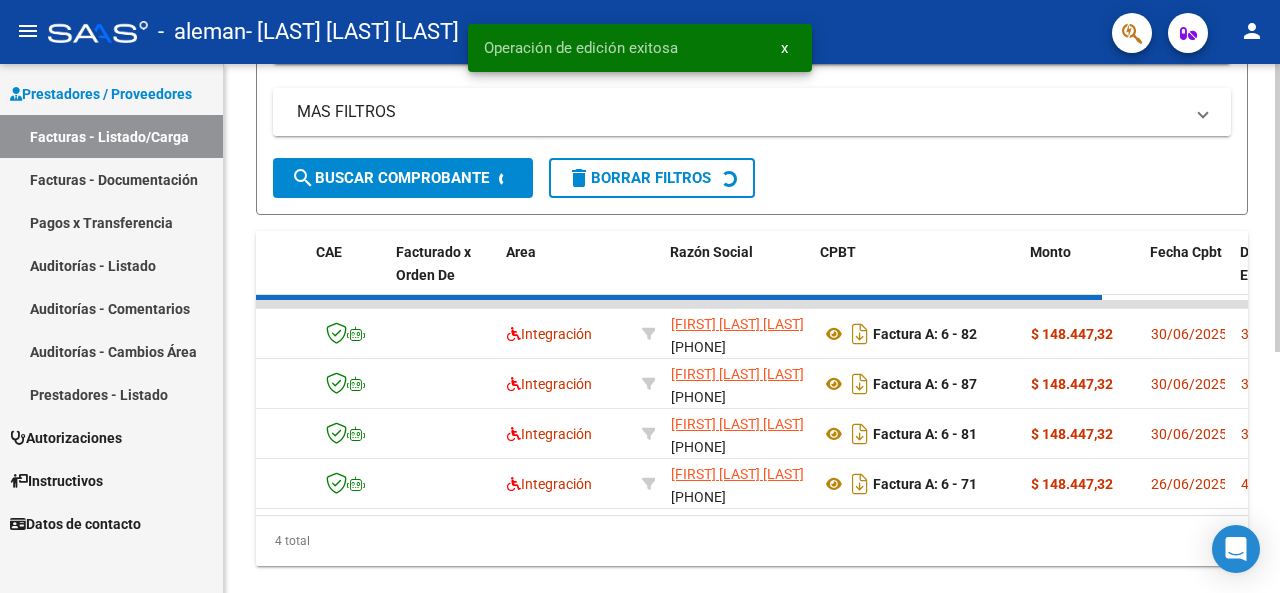 scroll, scrollTop: 442, scrollLeft: 0, axis: vertical 